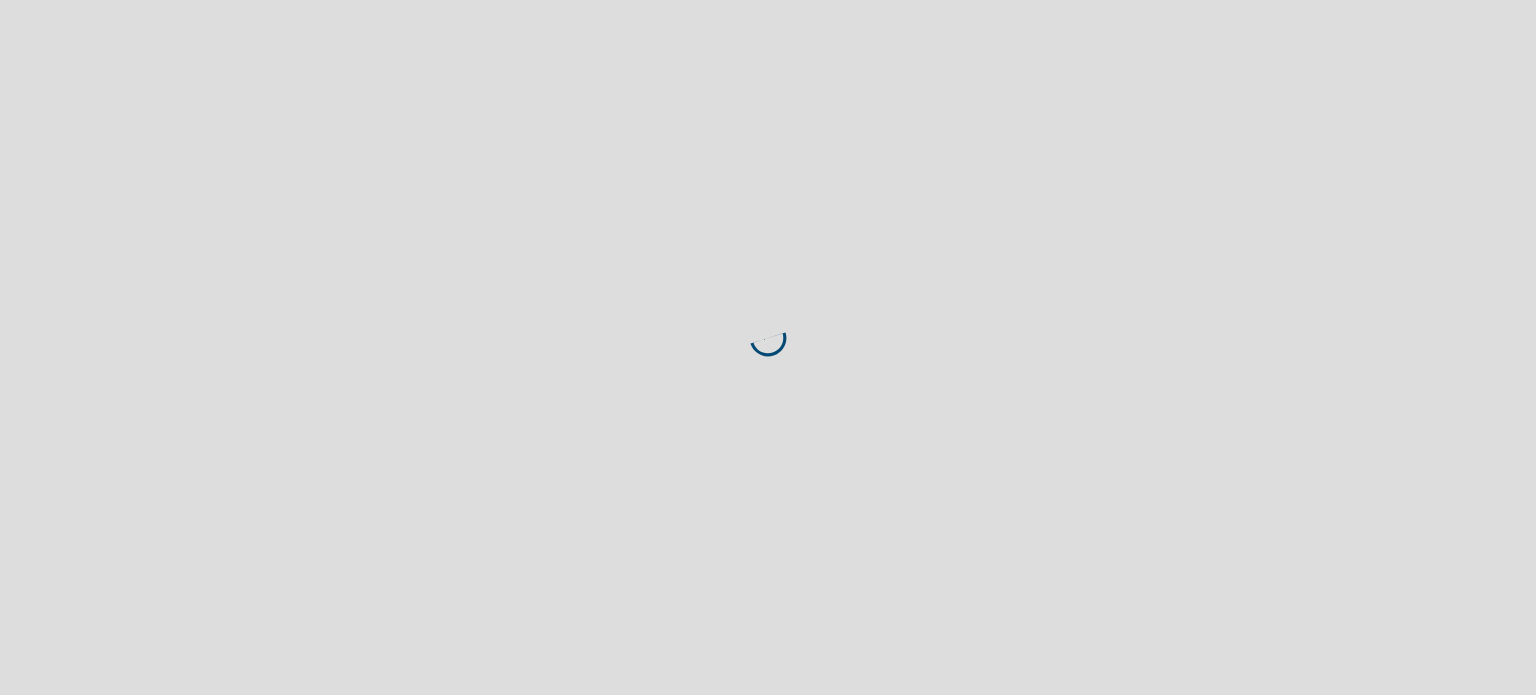 scroll, scrollTop: 0, scrollLeft: 0, axis: both 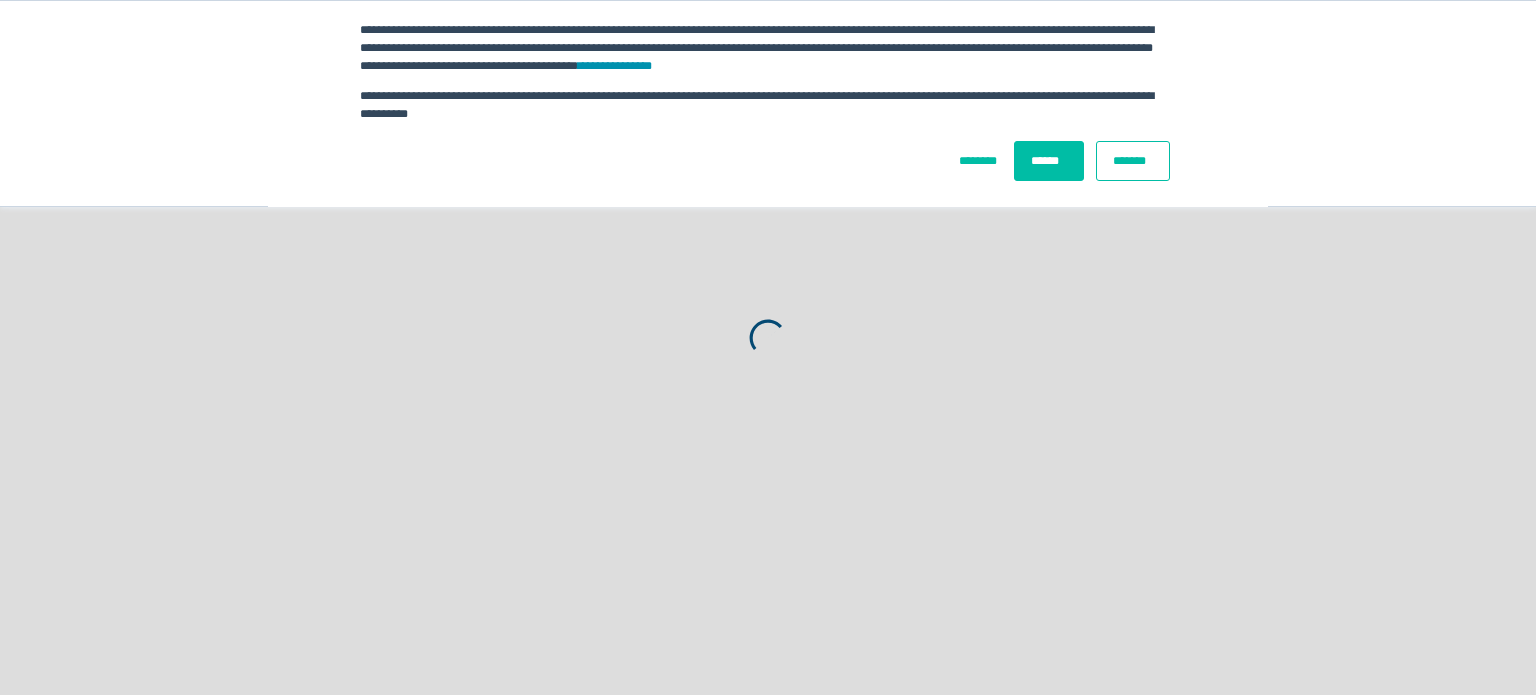 click on "******" at bounding box center [1049, 161] 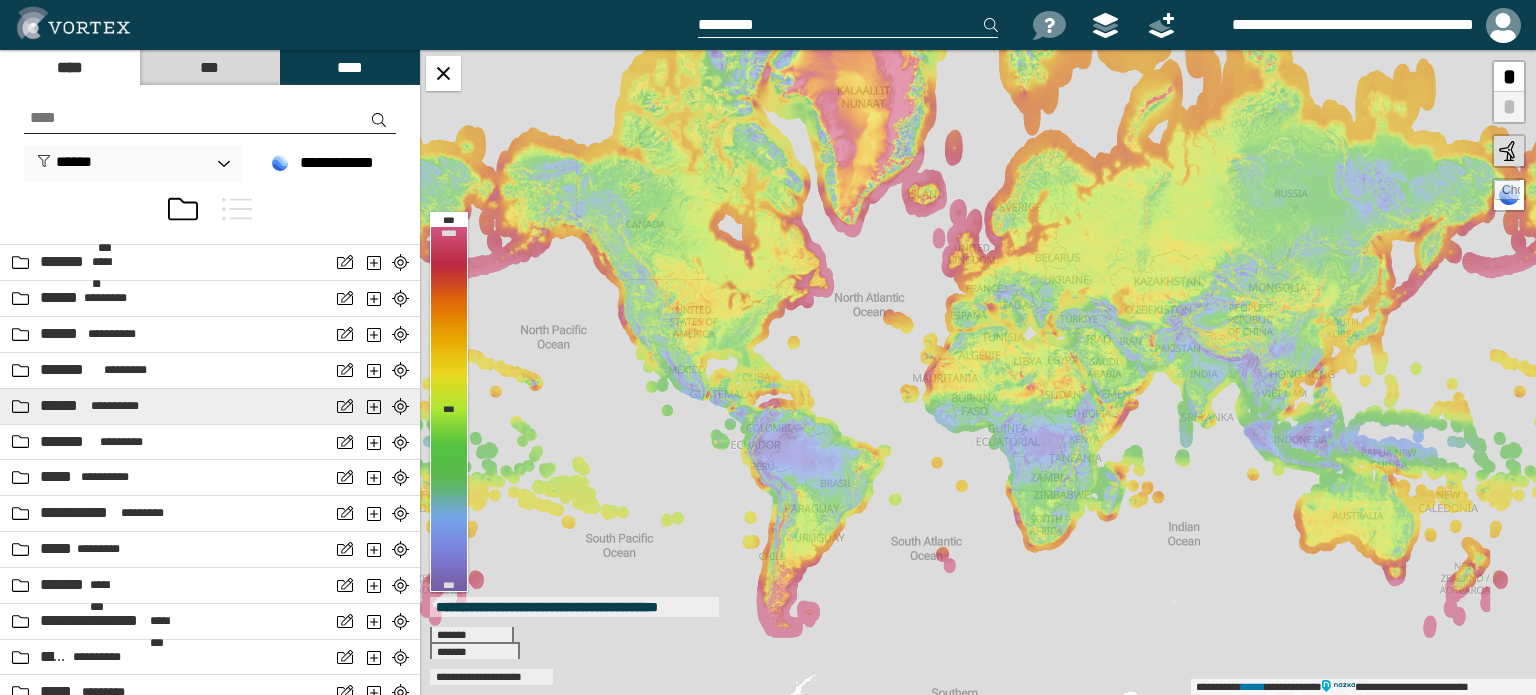 scroll, scrollTop: 700, scrollLeft: 0, axis: vertical 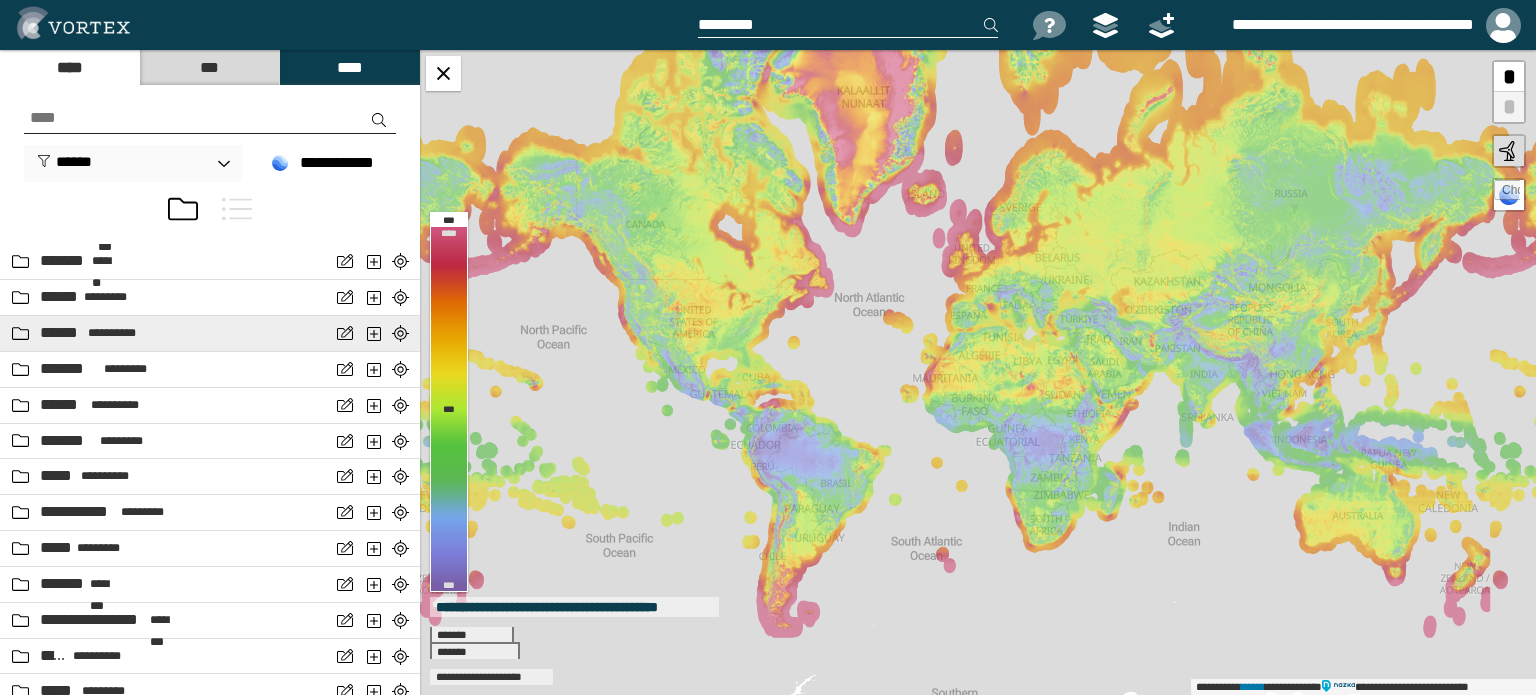 click on "**********" at bounding box center [165, 333] 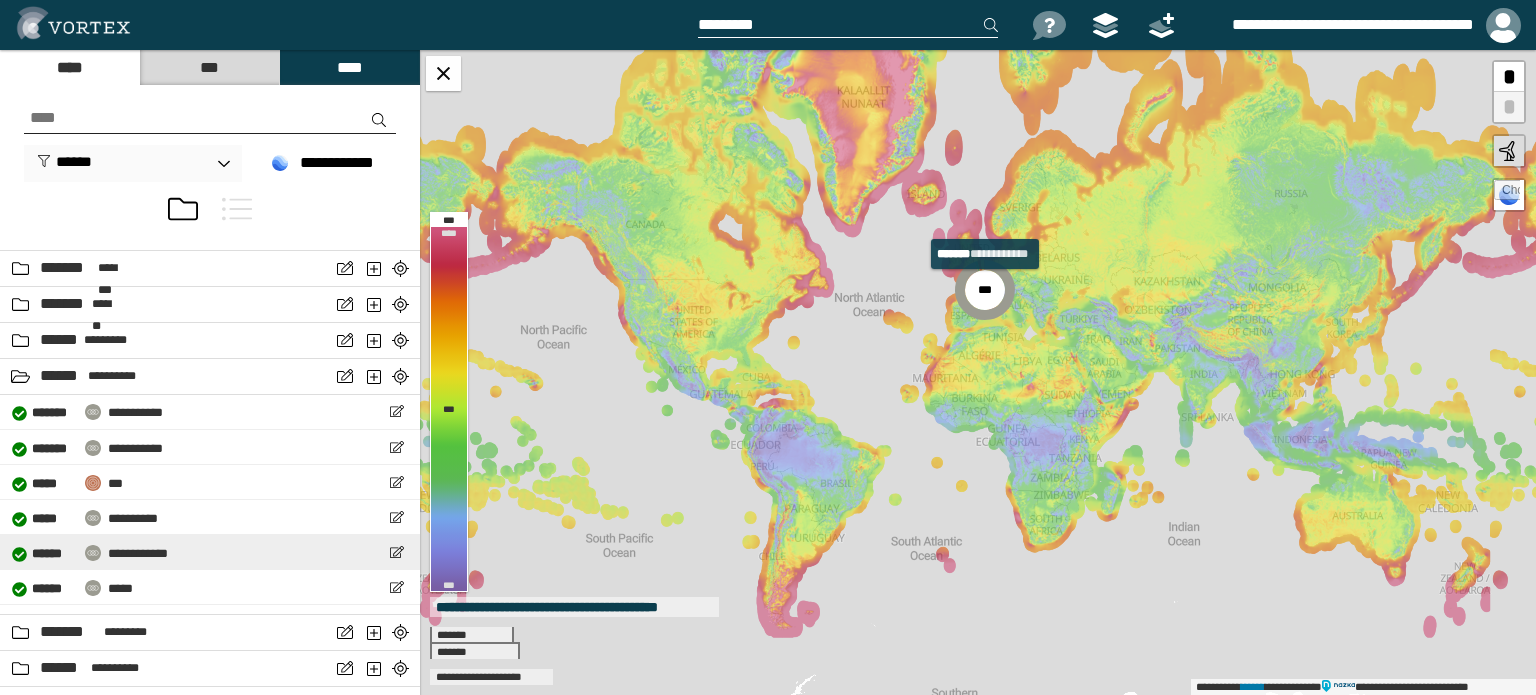 scroll, scrollTop: 632, scrollLeft: 0, axis: vertical 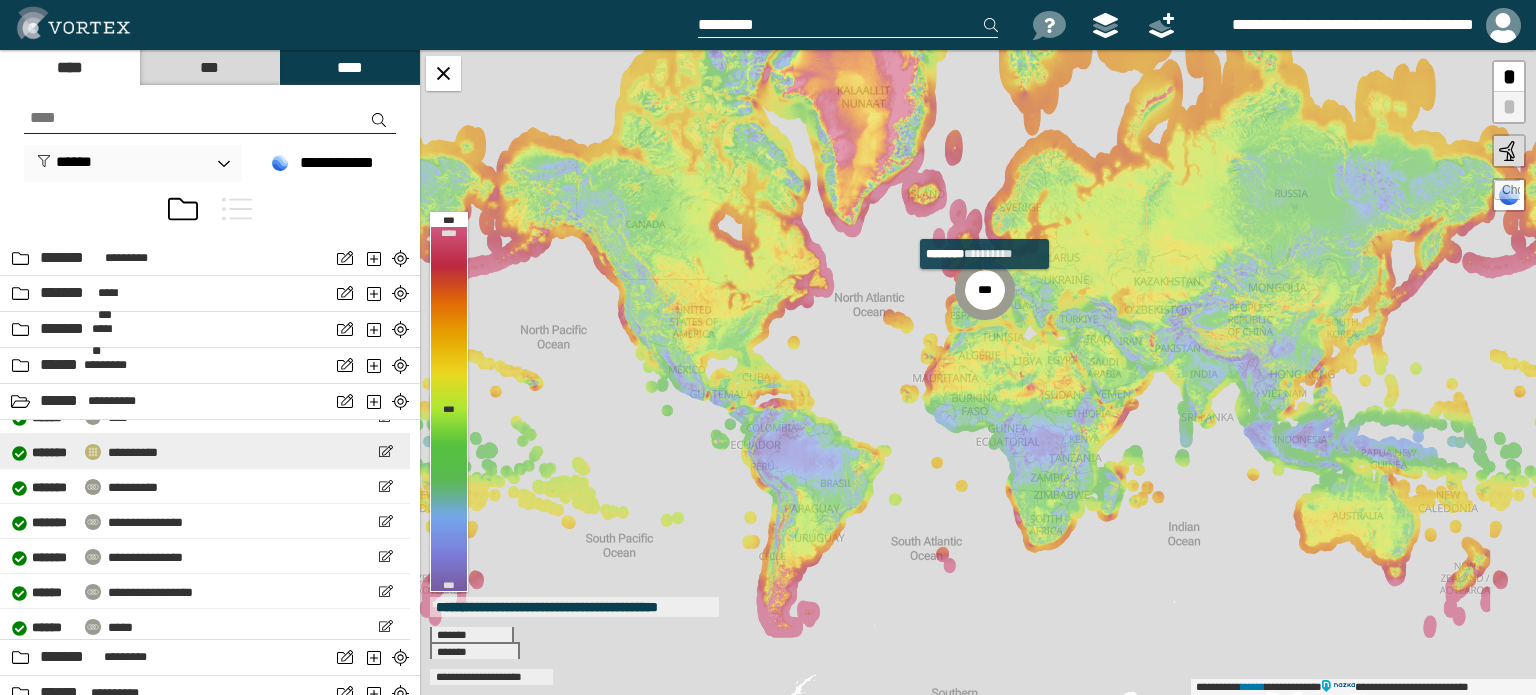 click on "**********" at bounding box center (85, 451) 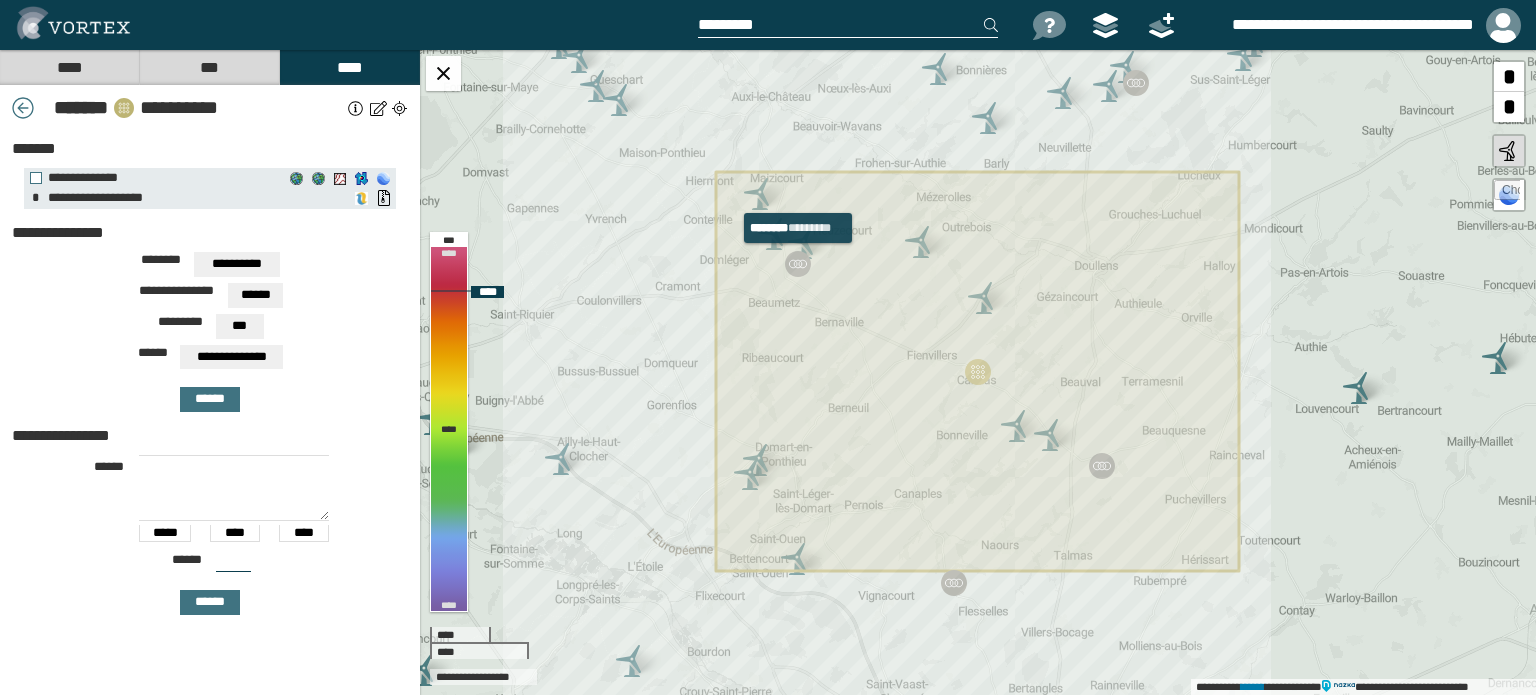 click at bounding box center [798, 264] 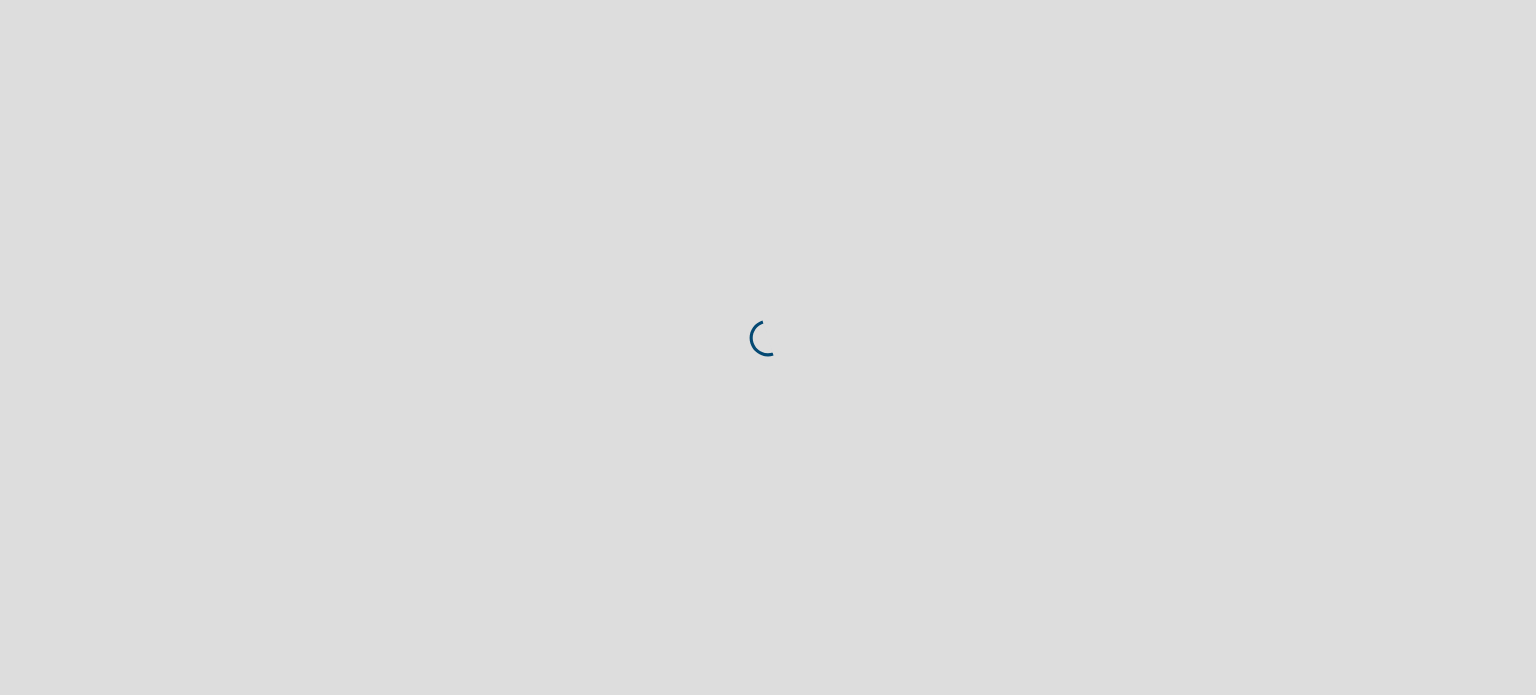 scroll, scrollTop: 0, scrollLeft: 0, axis: both 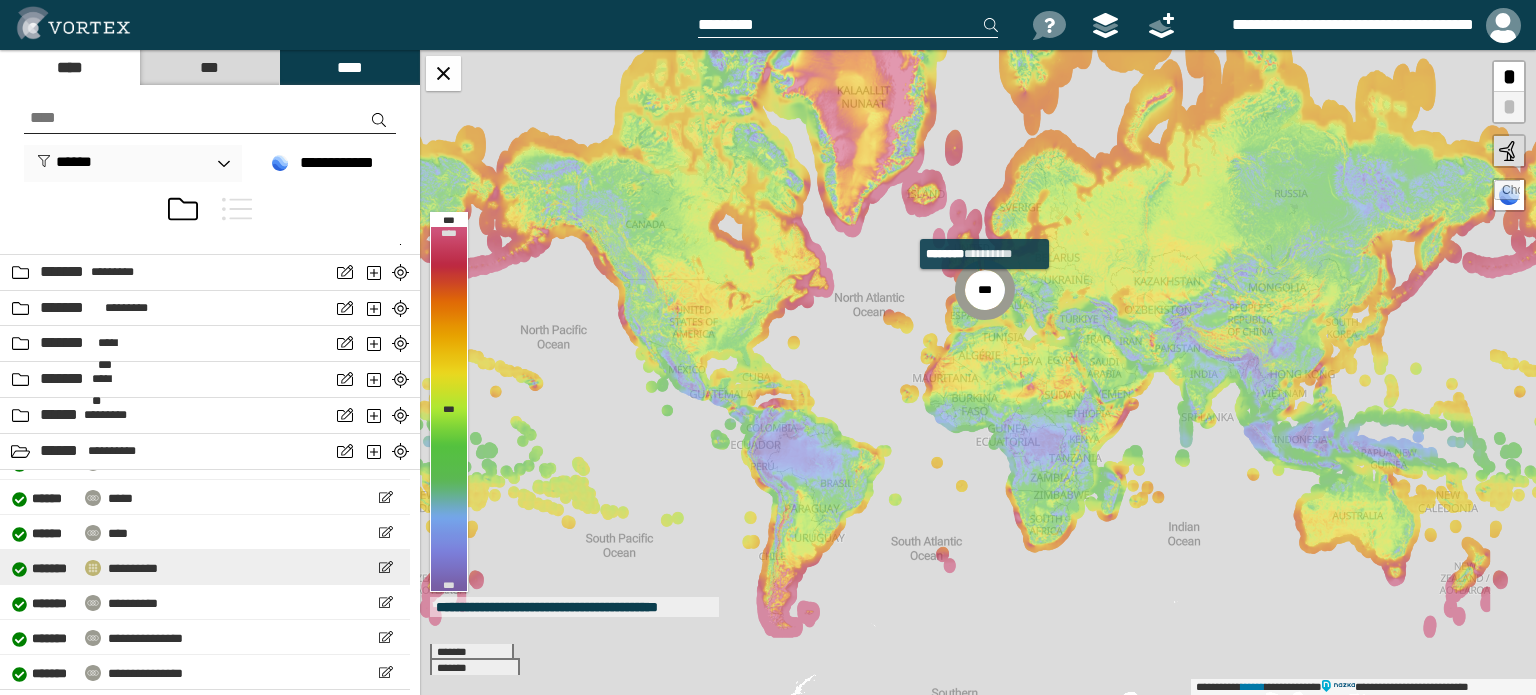 click on "**********" at bounding box center (133, 568) 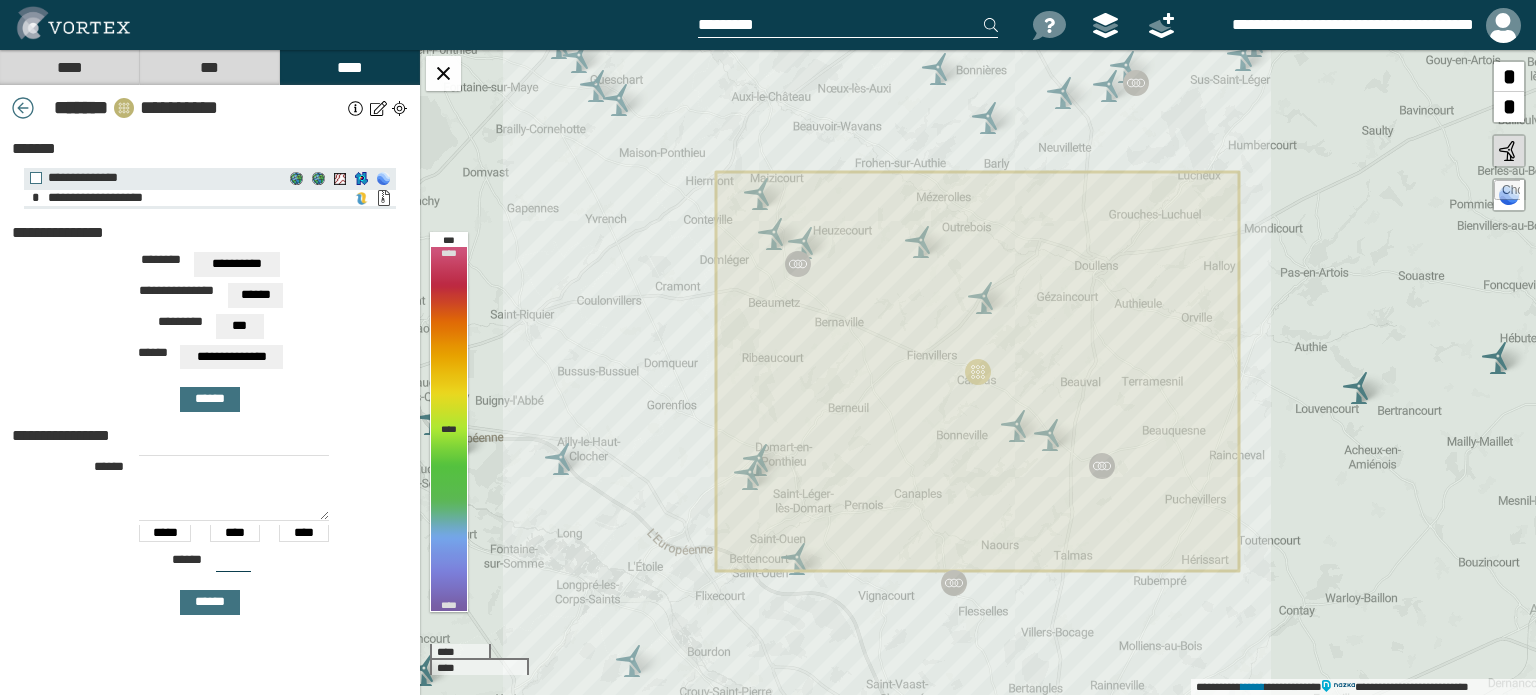 click on "**********" at bounding box center (383, 198) 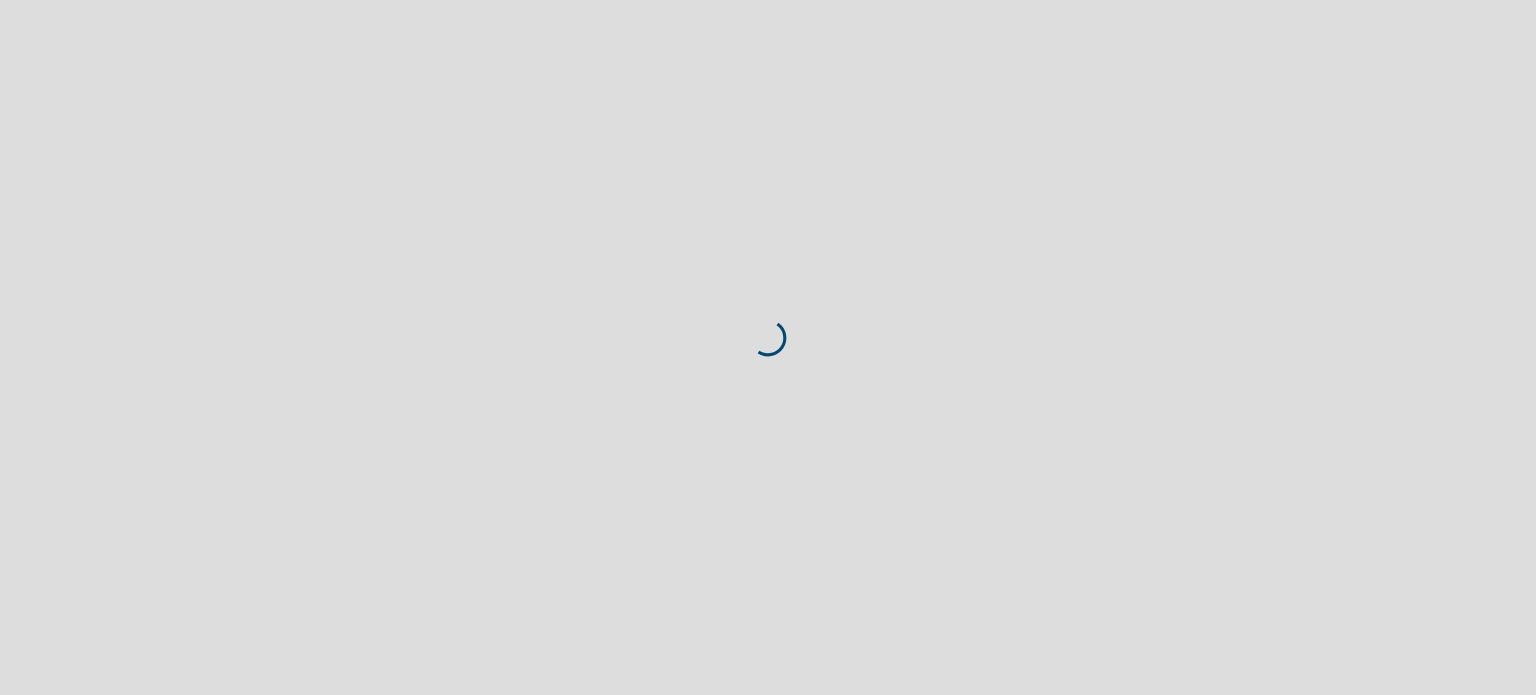 scroll, scrollTop: 0, scrollLeft: 0, axis: both 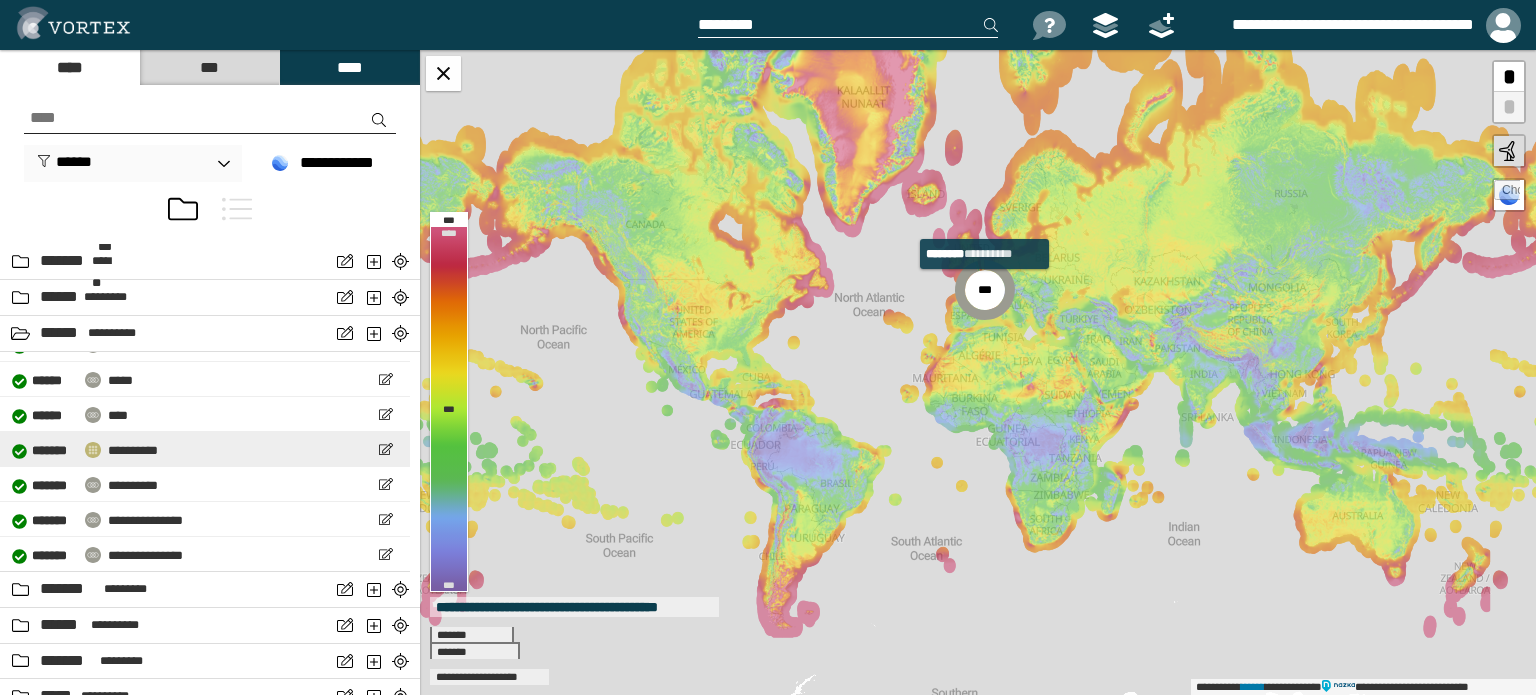 click on "**********" at bounding box center [133, 450] 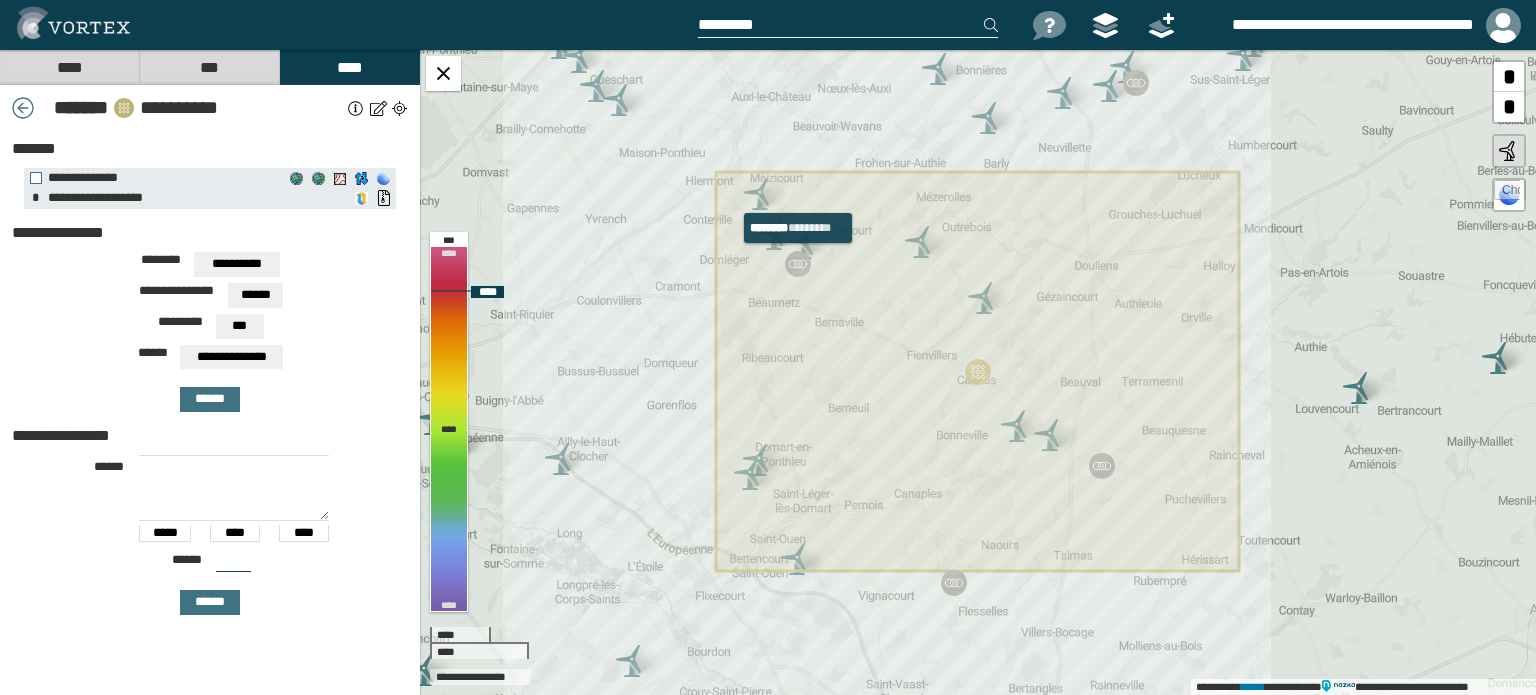 click at bounding box center (798, 264) 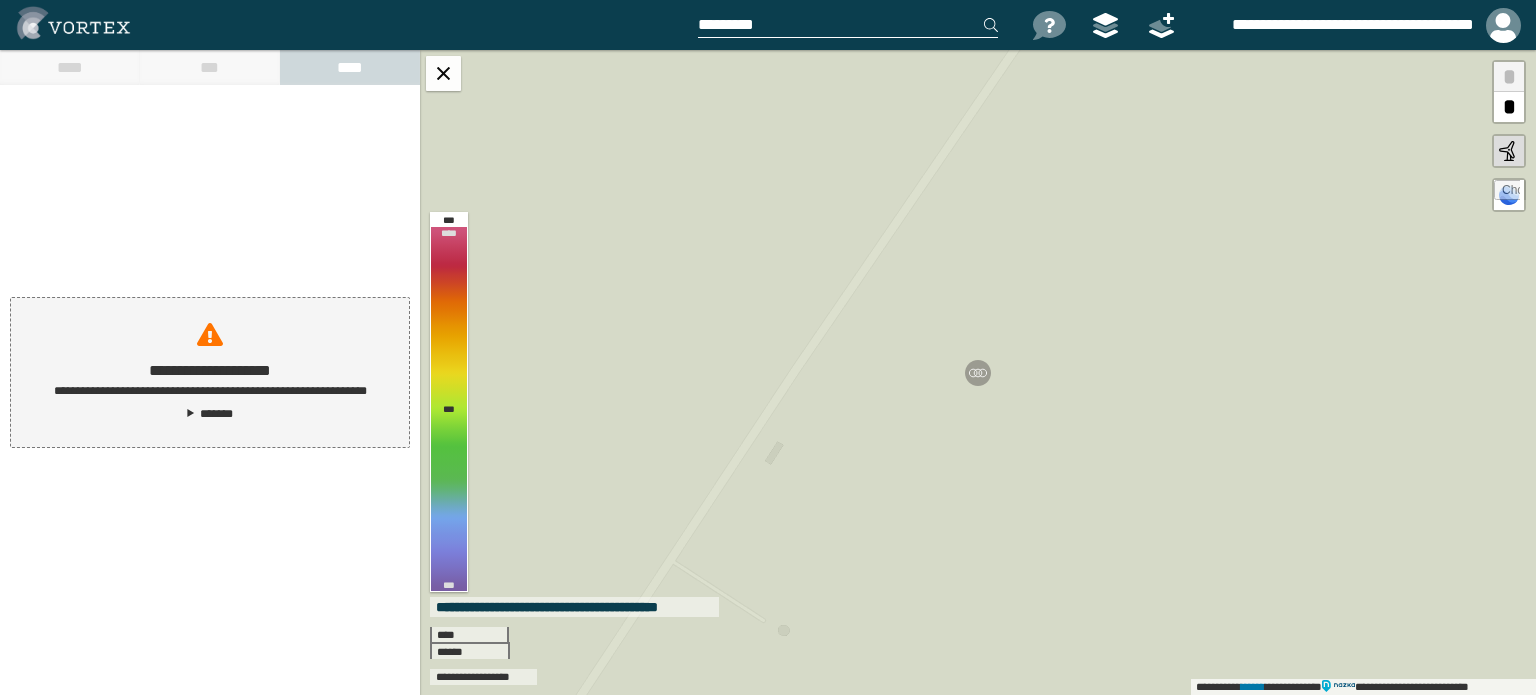 click on "*******" at bounding box center (210, 414) 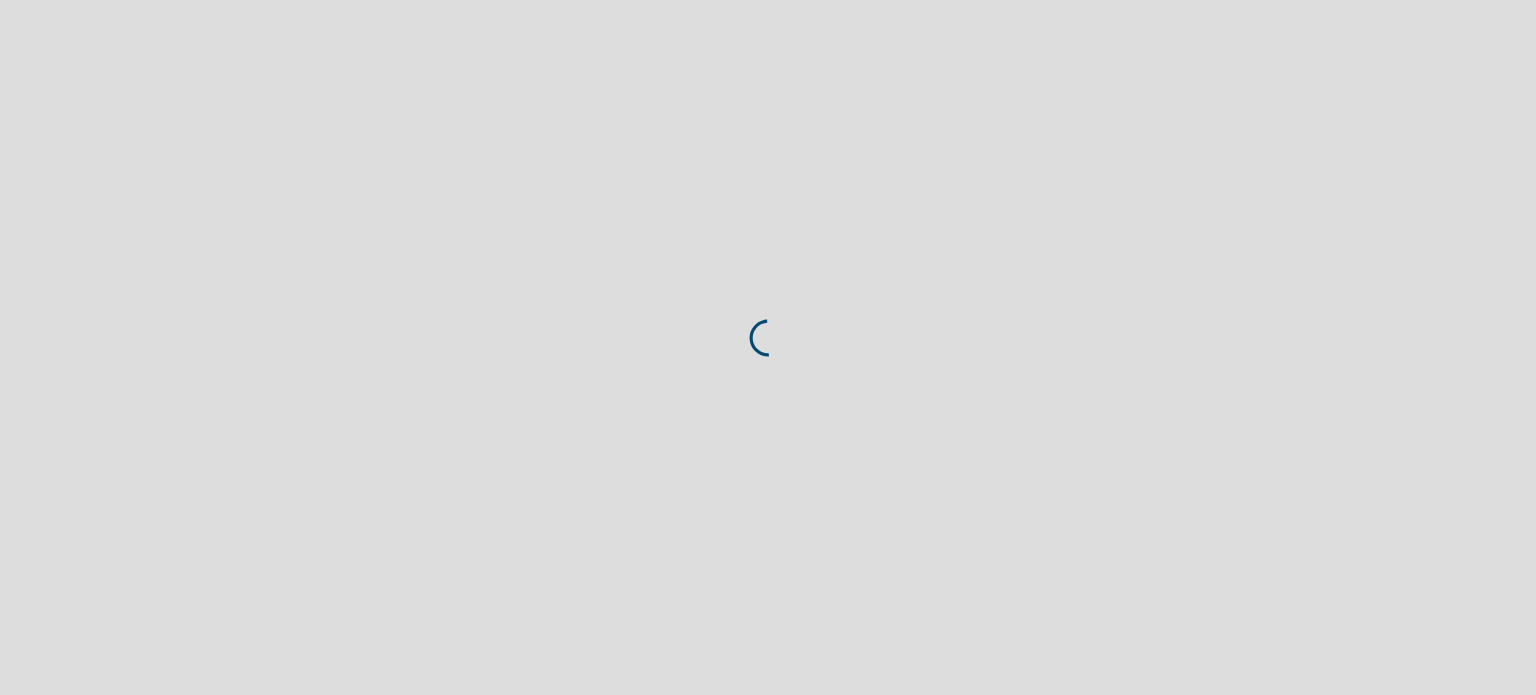 scroll, scrollTop: 0, scrollLeft: 0, axis: both 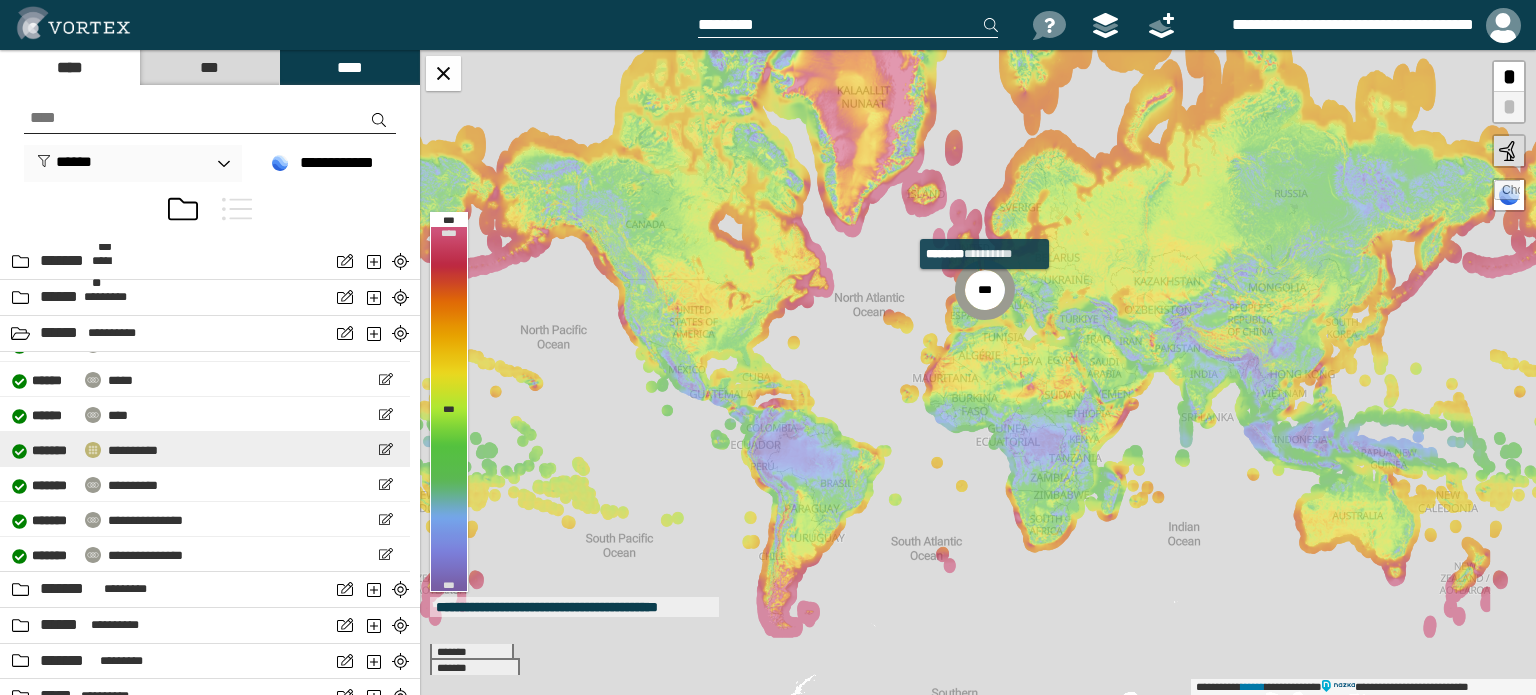click on "**********" at bounding box center [205, 449] 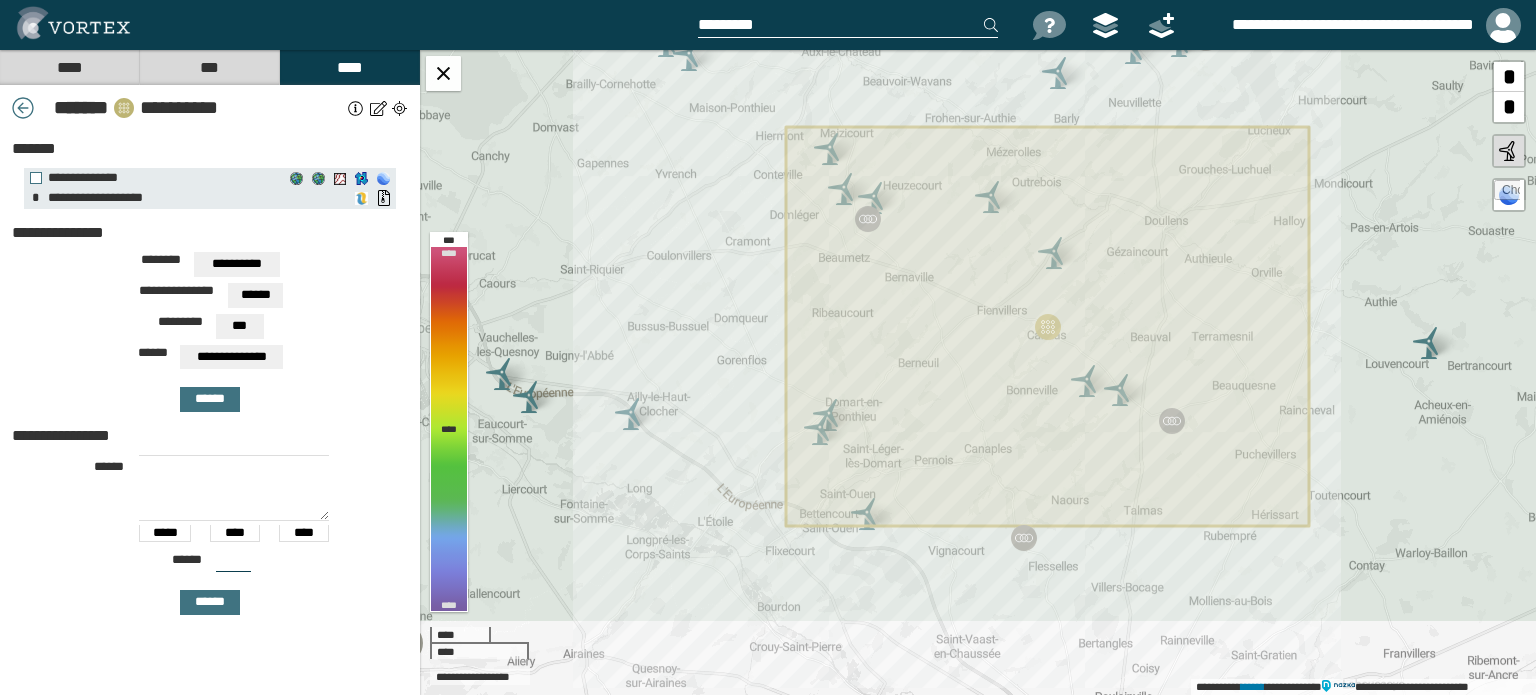 drag, startPoint x: 780, startPoint y: 471, endPoint x: 716, endPoint y: 331, distance: 153.93506 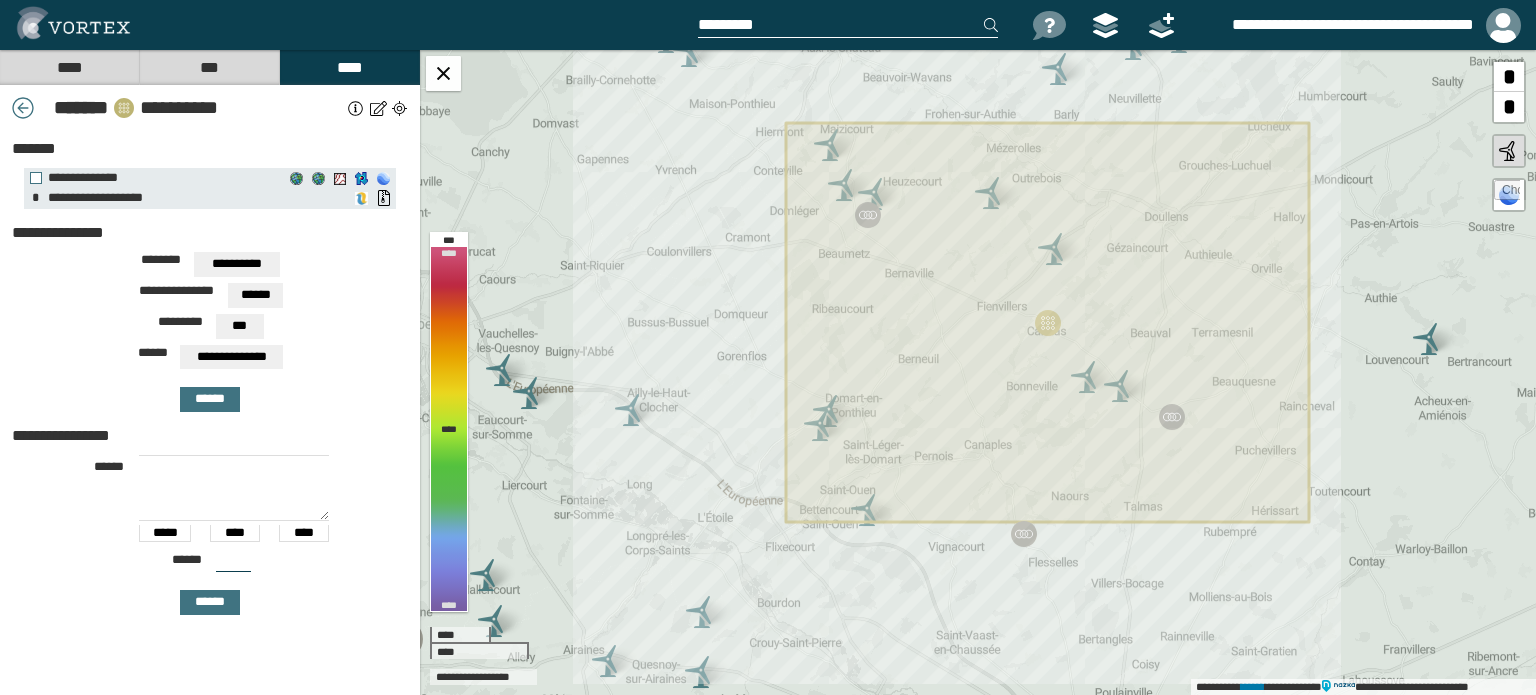 click on "****" at bounding box center (69, 67) 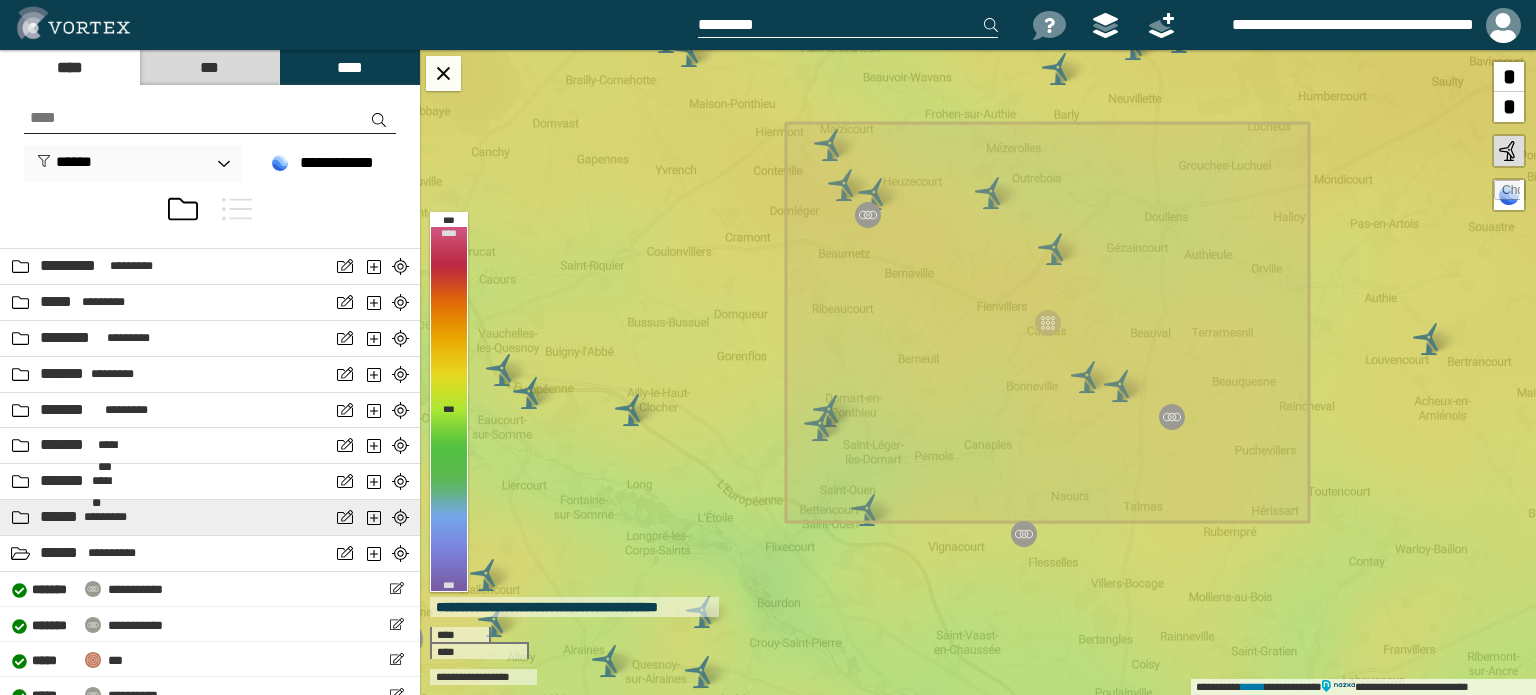 scroll, scrollTop: 500, scrollLeft: 0, axis: vertical 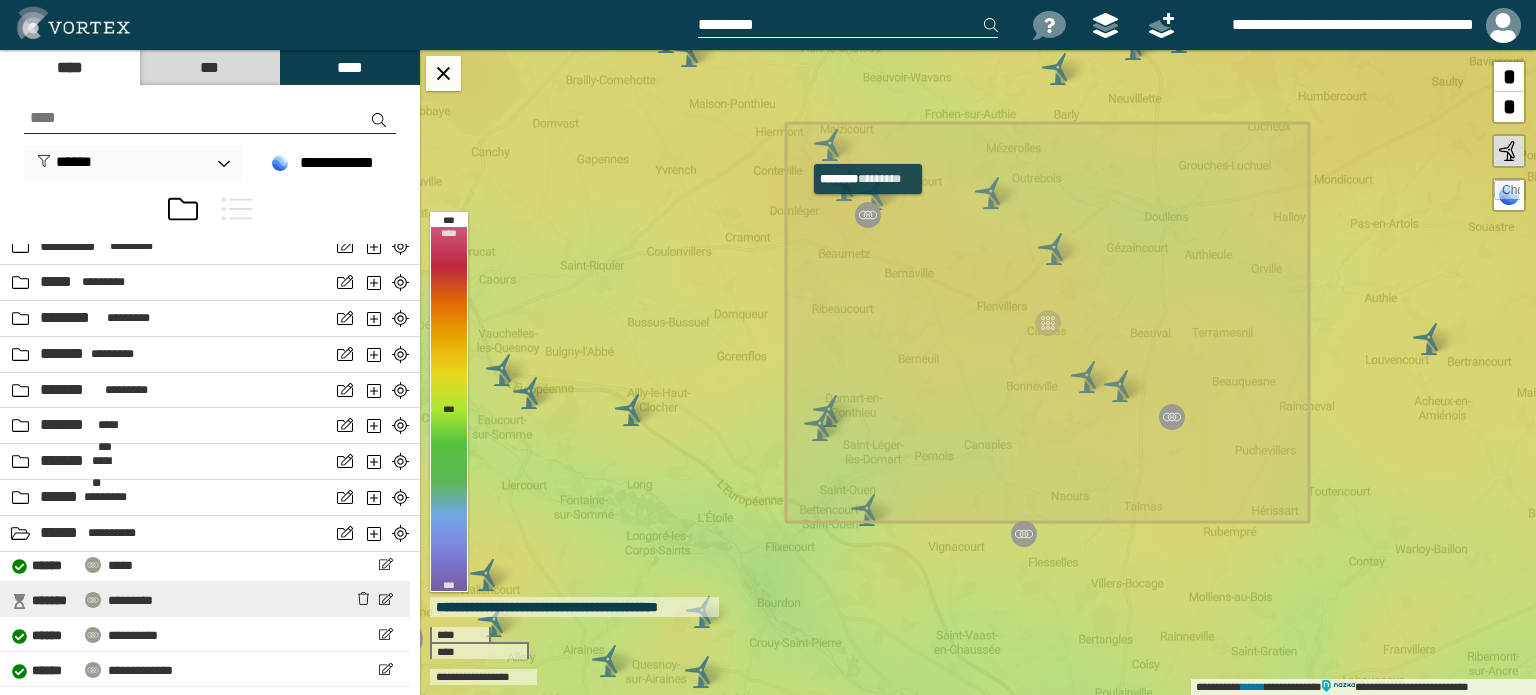 click on "*********" at bounding box center (130, 600) 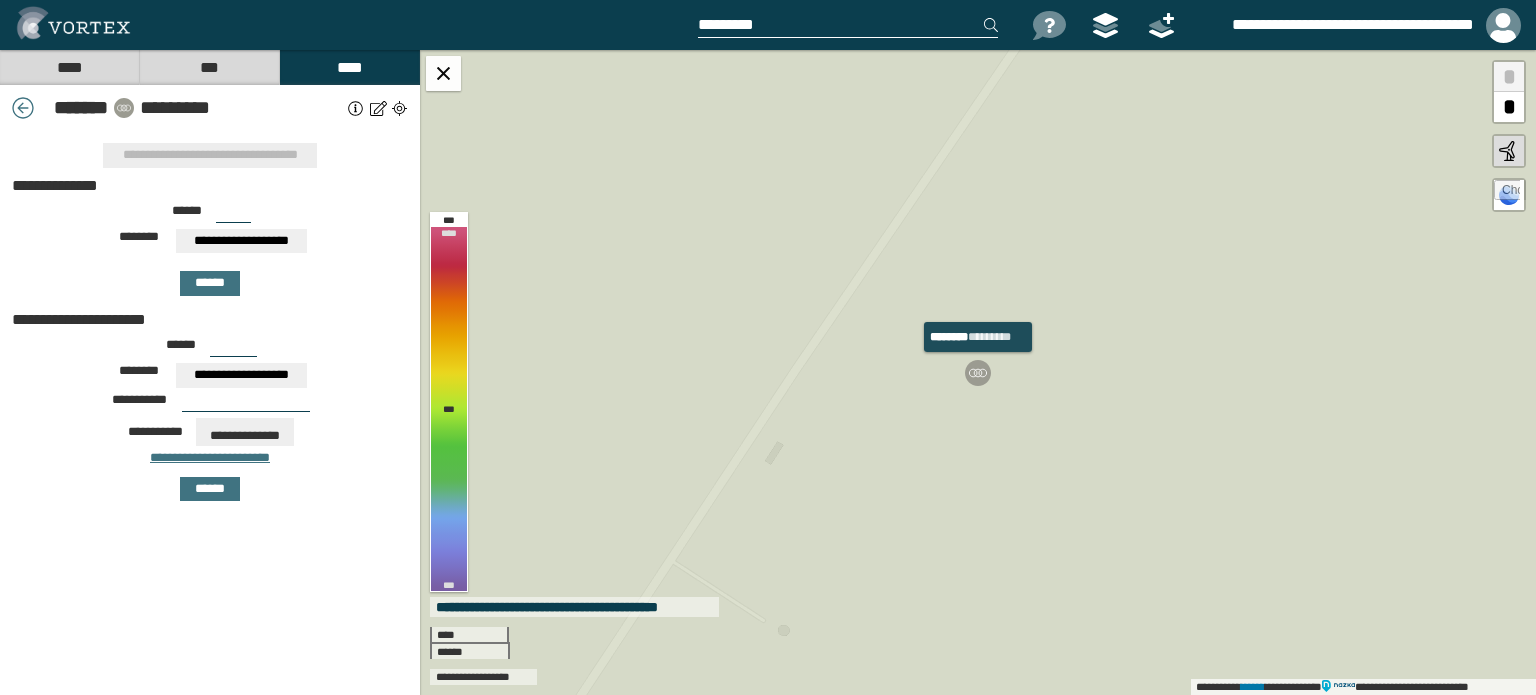 click at bounding box center [978, 373] 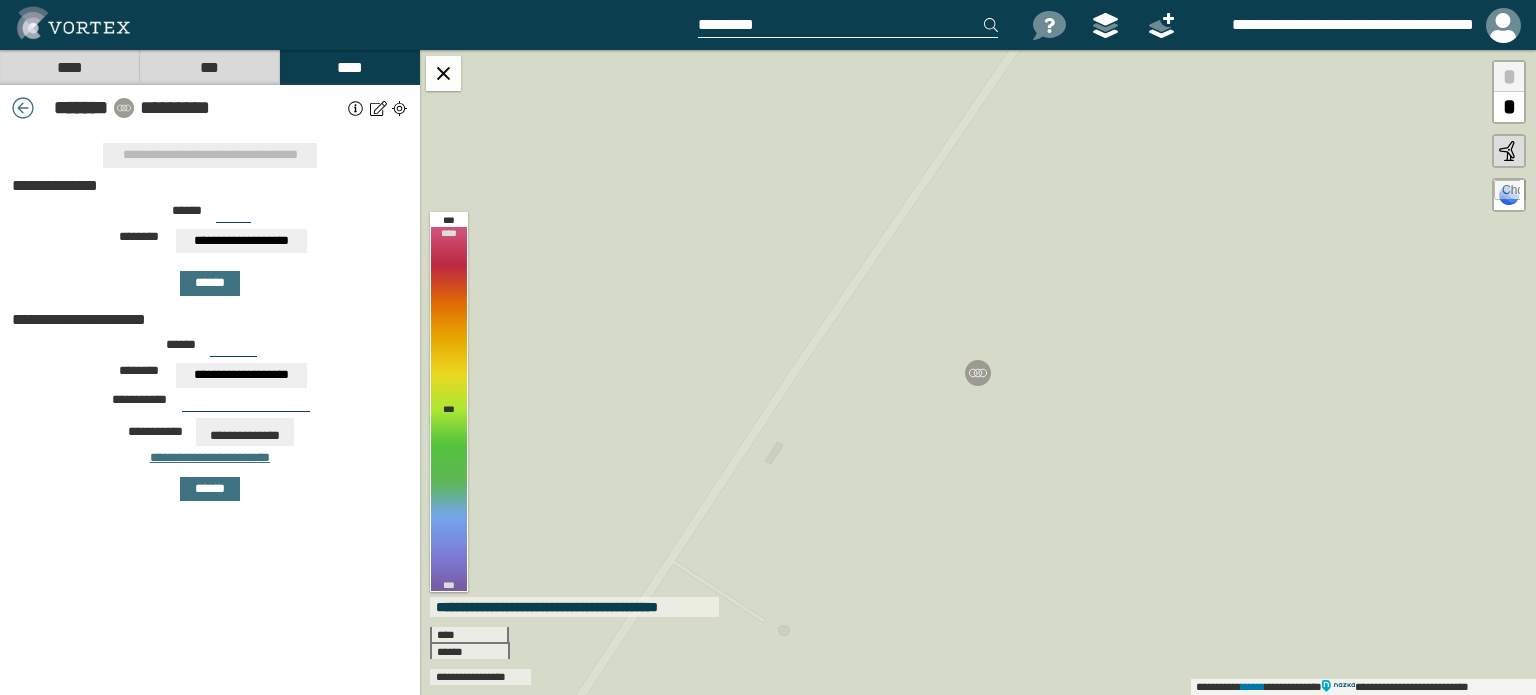 click at bounding box center [123, 107] 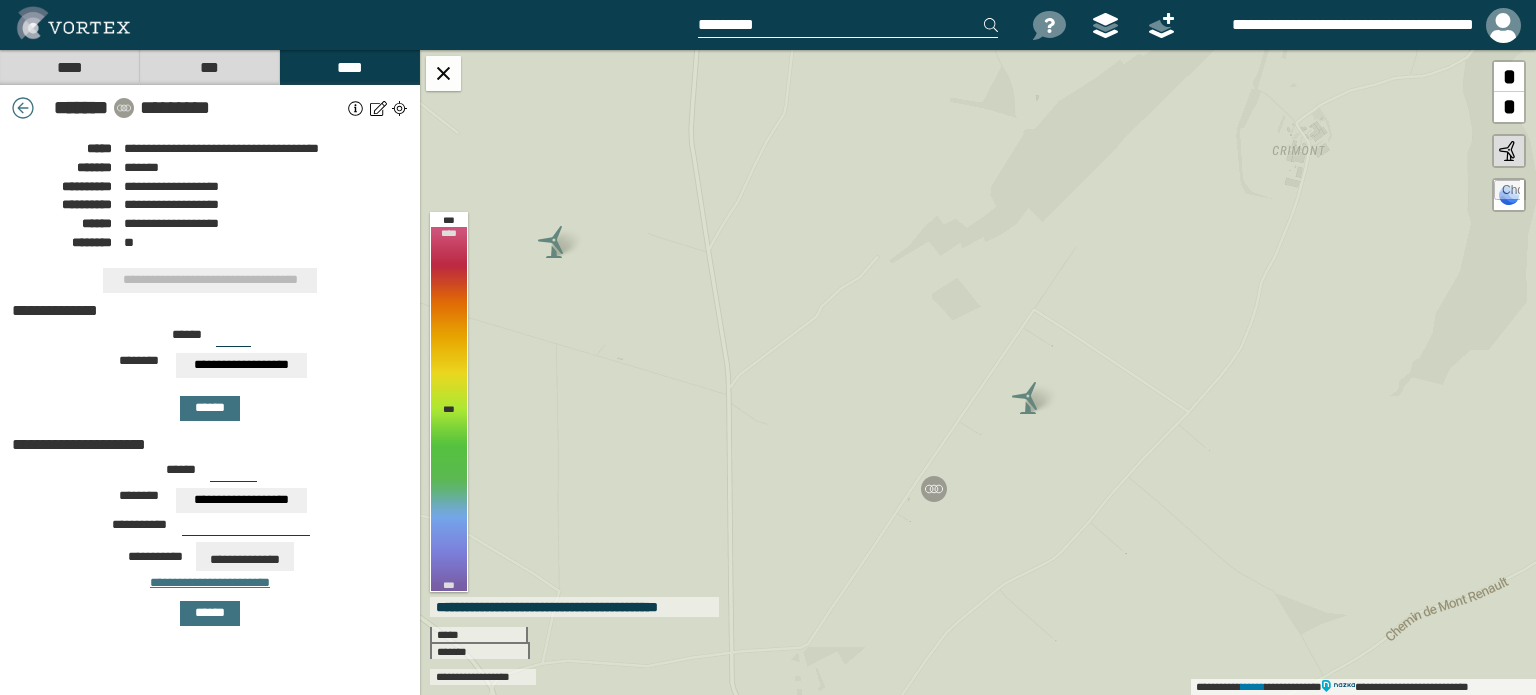 click on "****" at bounding box center [349, 67] 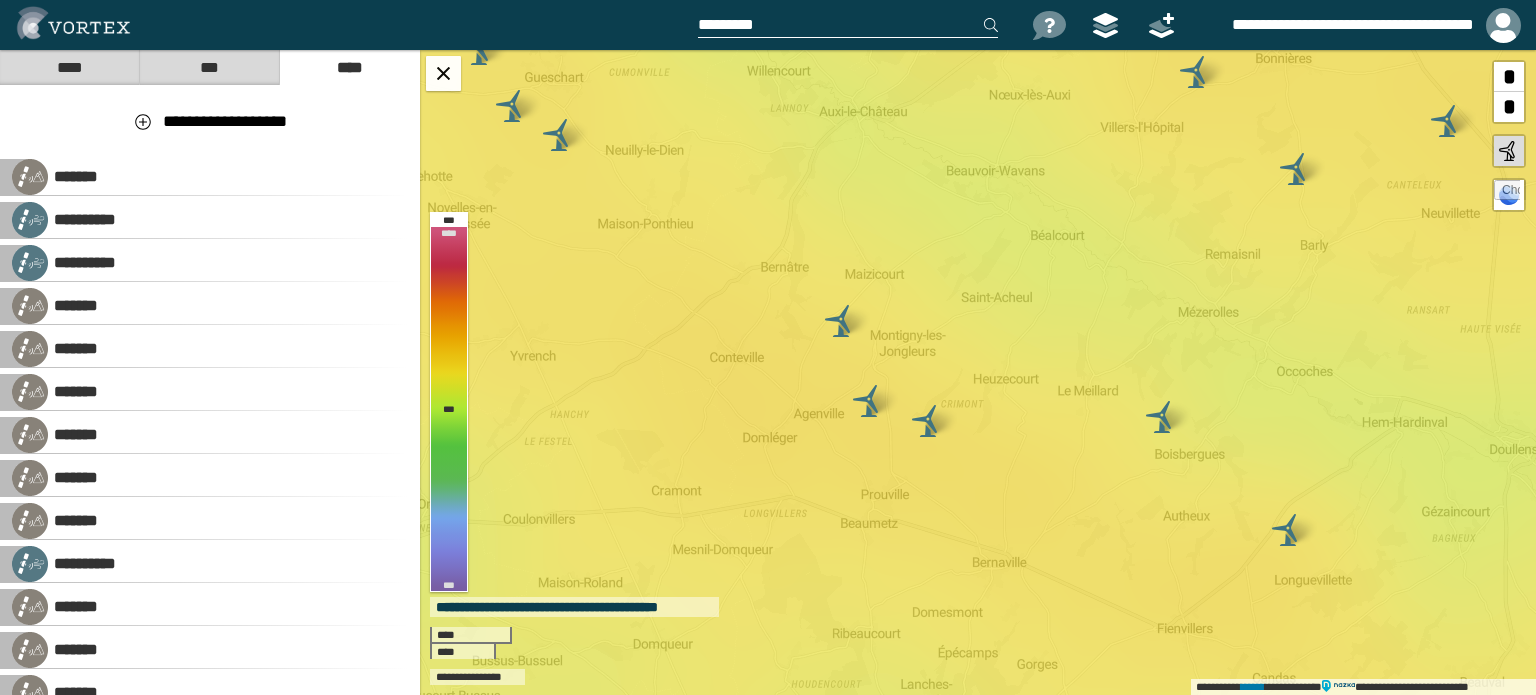 click on "***" at bounding box center [209, 67] 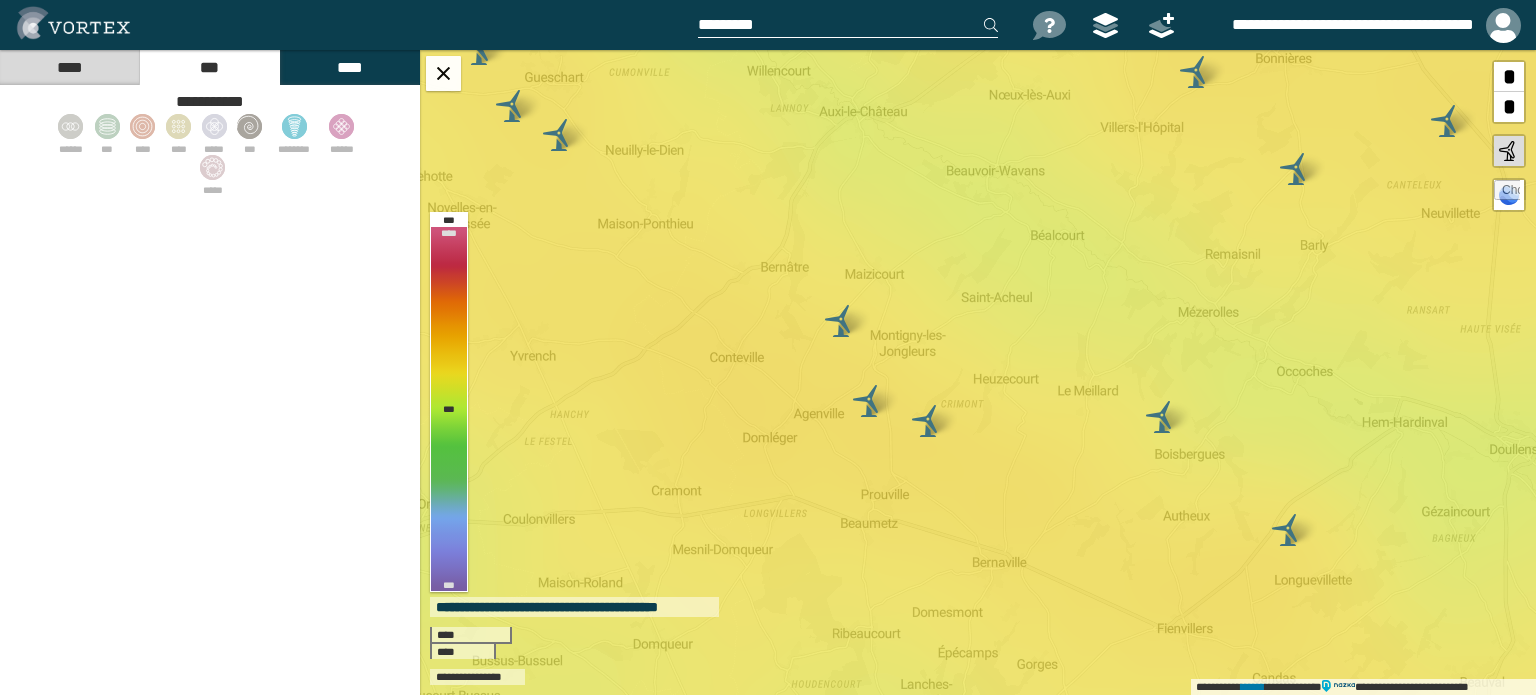 click on "****" at bounding box center [69, 67] 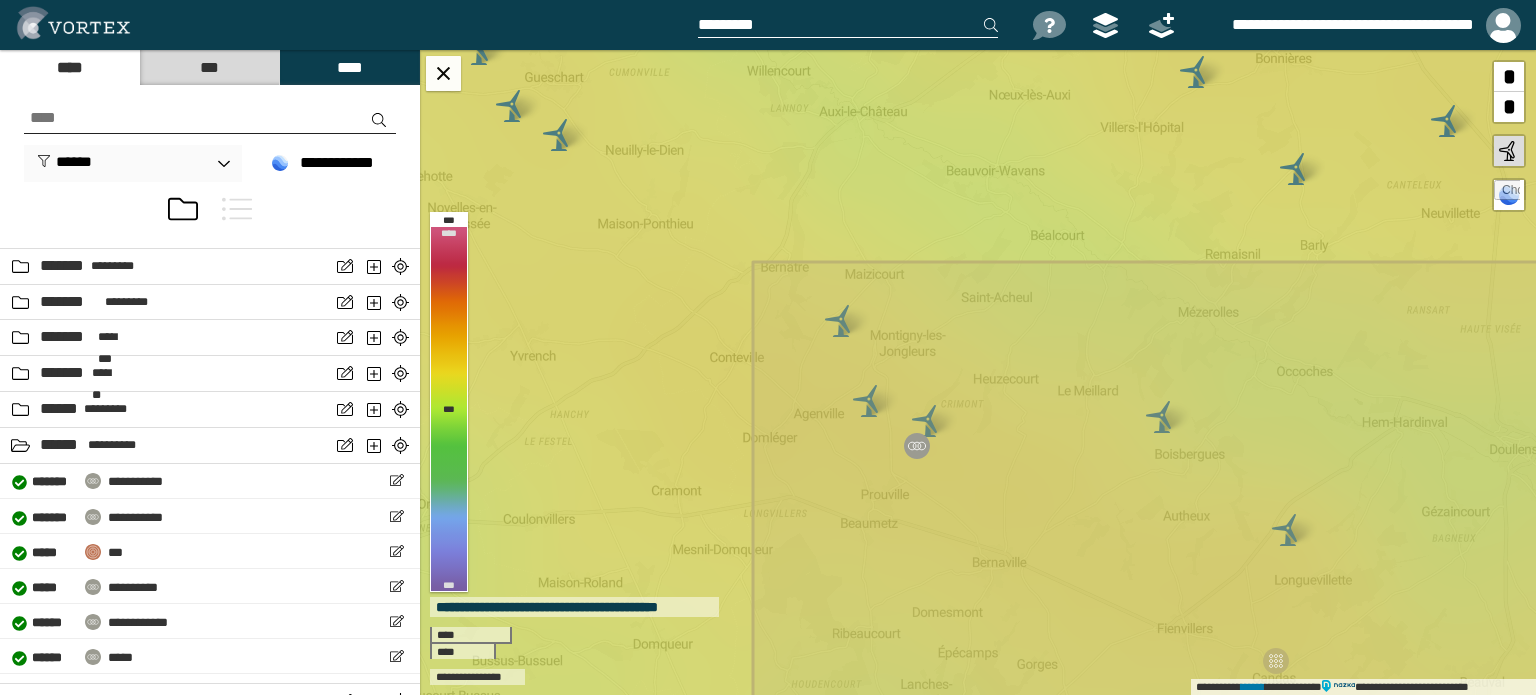 scroll, scrollTop: 600, scrollLeft: 0, axis: vertical 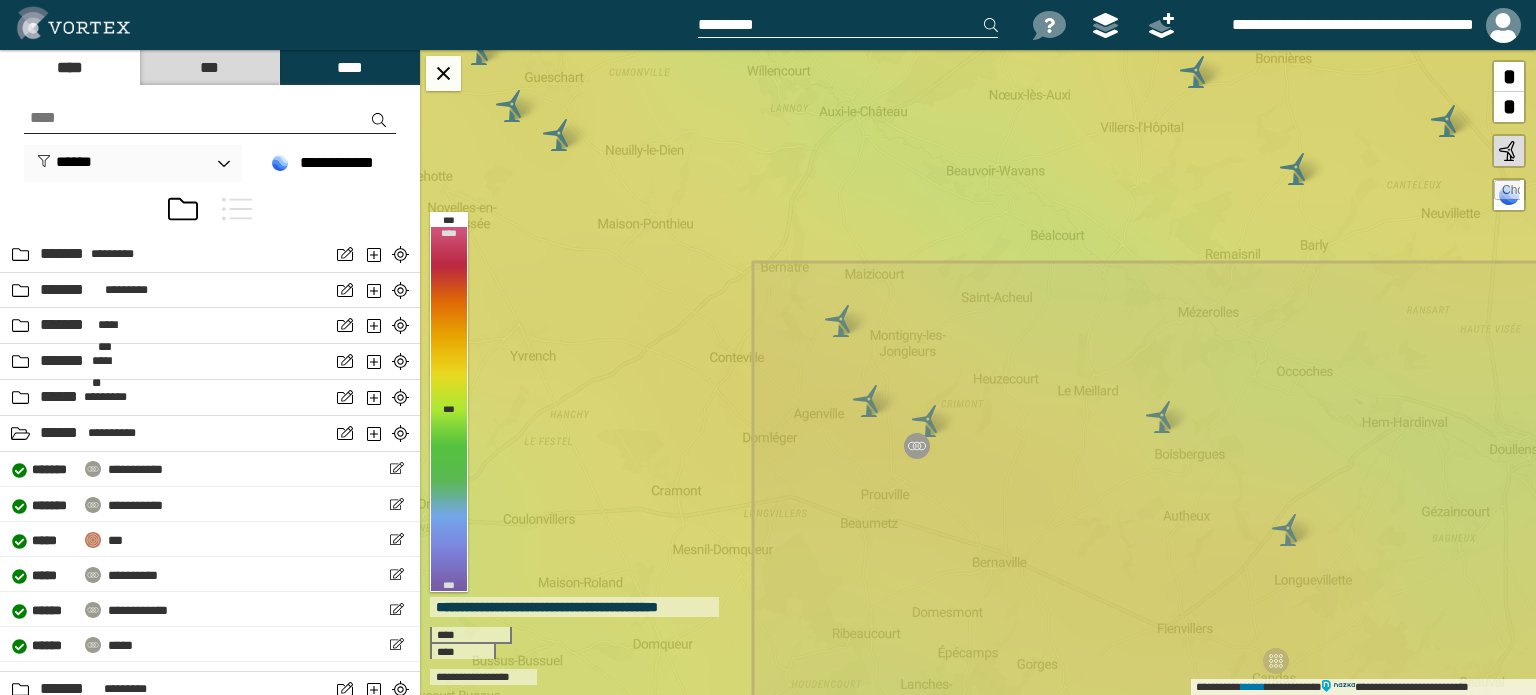 click at bounding box center [848, 25] 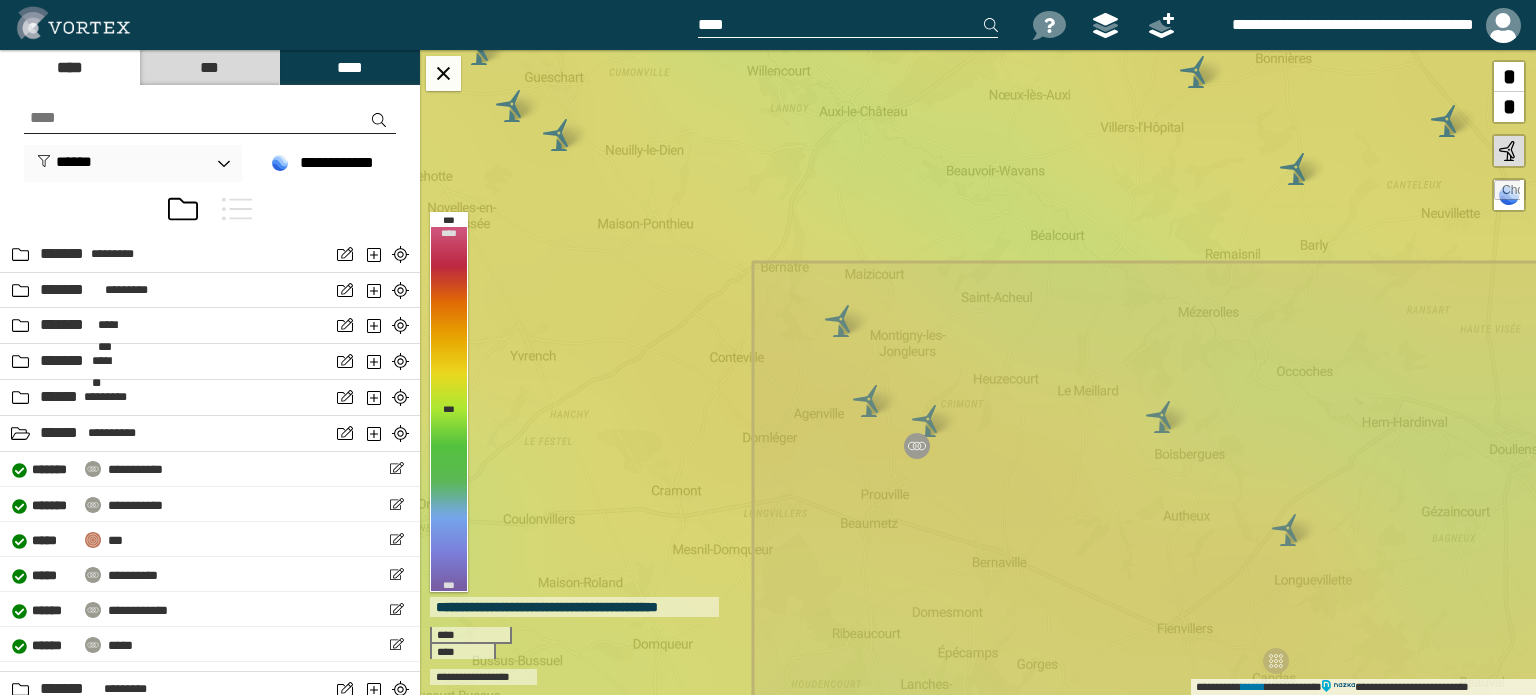 type on "*****" 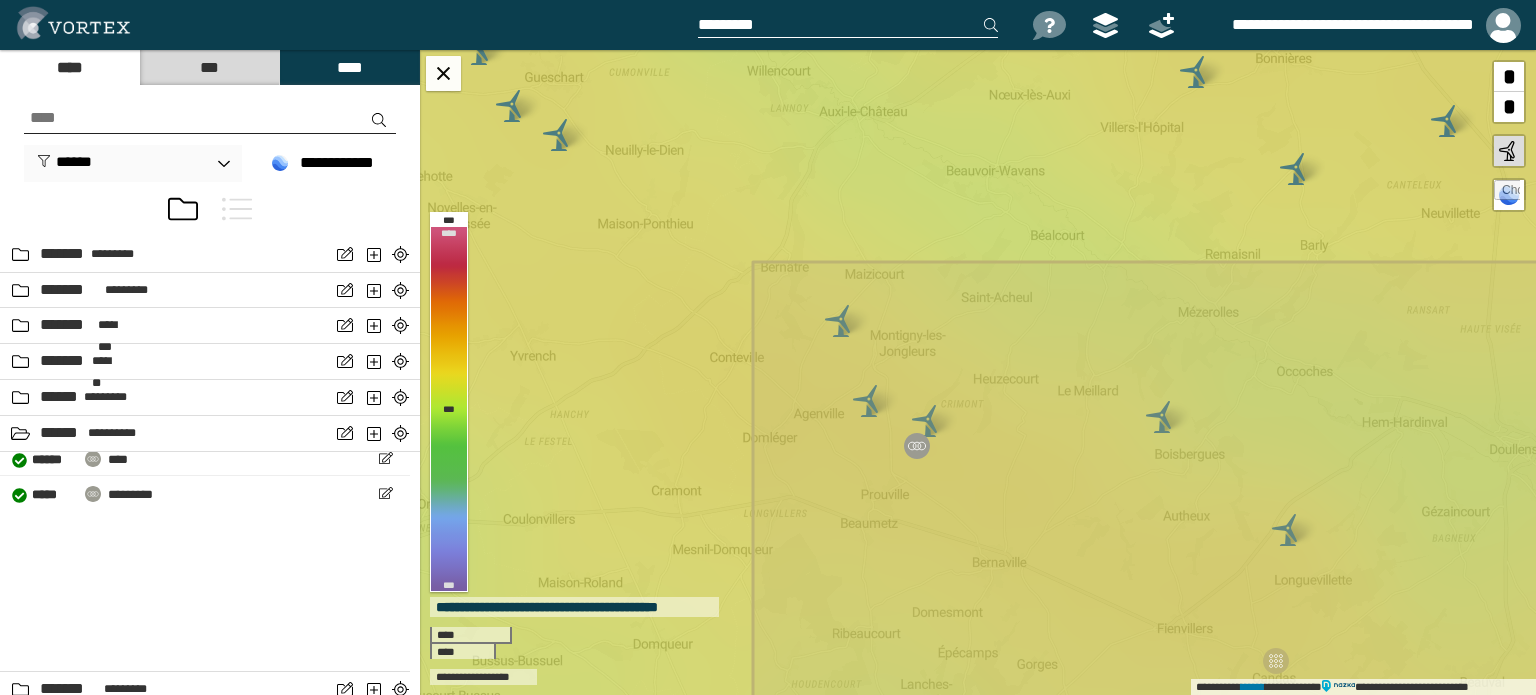 scroll, scrollTop: 541, scrollLeft: 0, axis: vertical 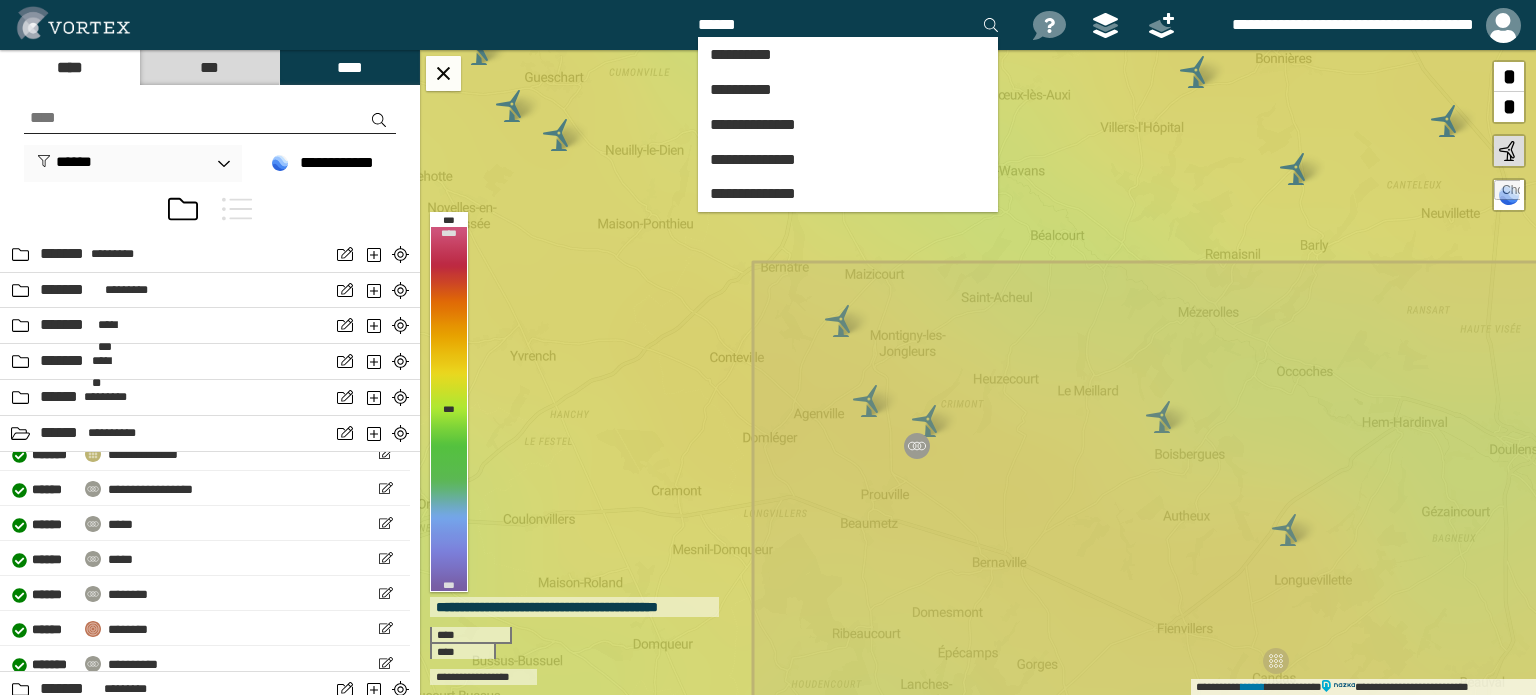type on "******" 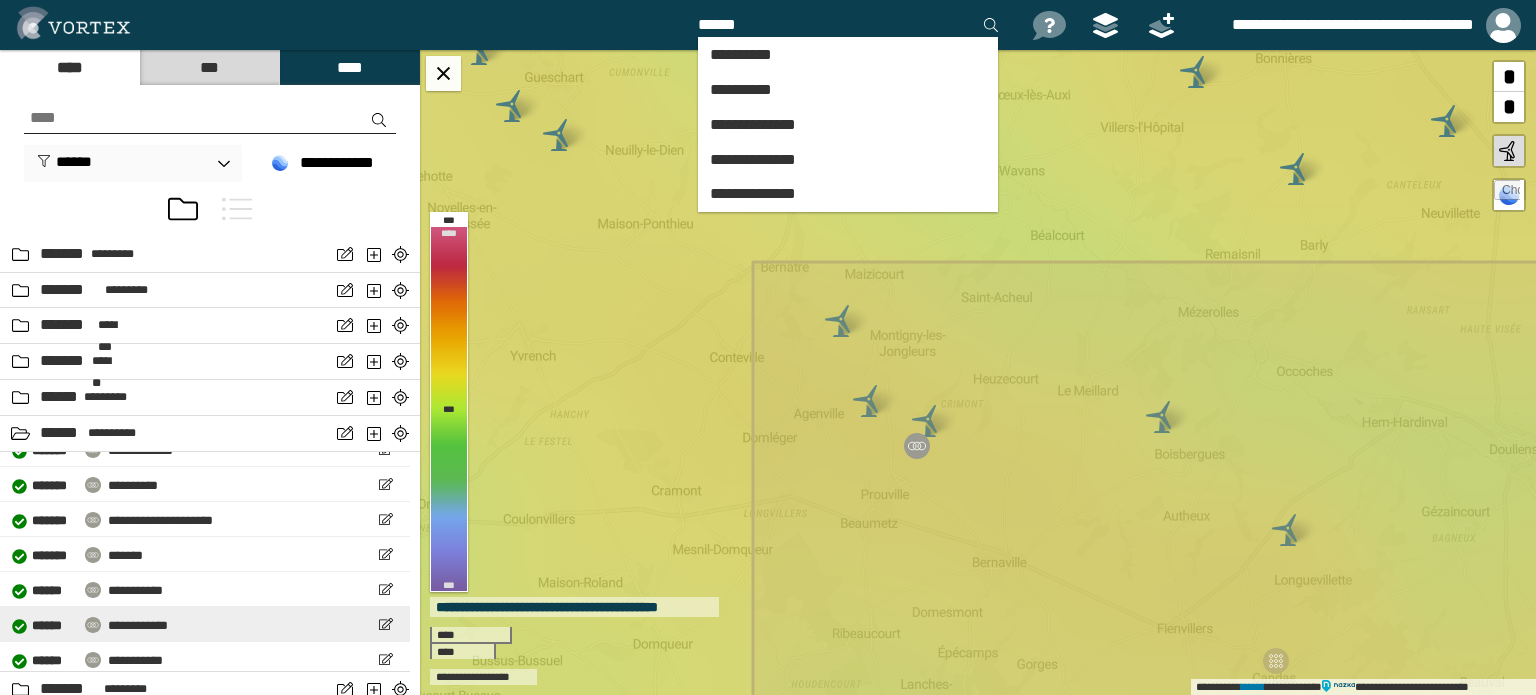 scroll, scrollTop: 16300, scrollLeft: 0, axis: vertical 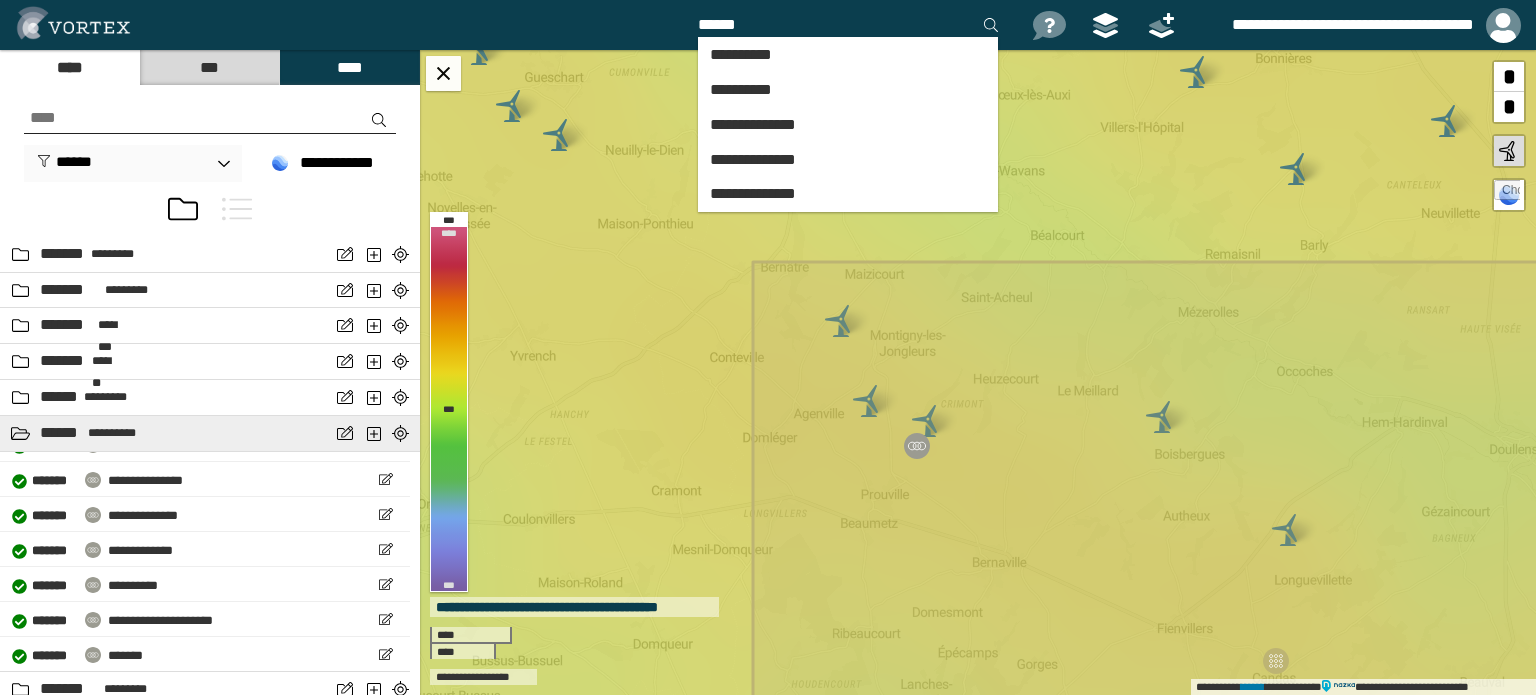 type 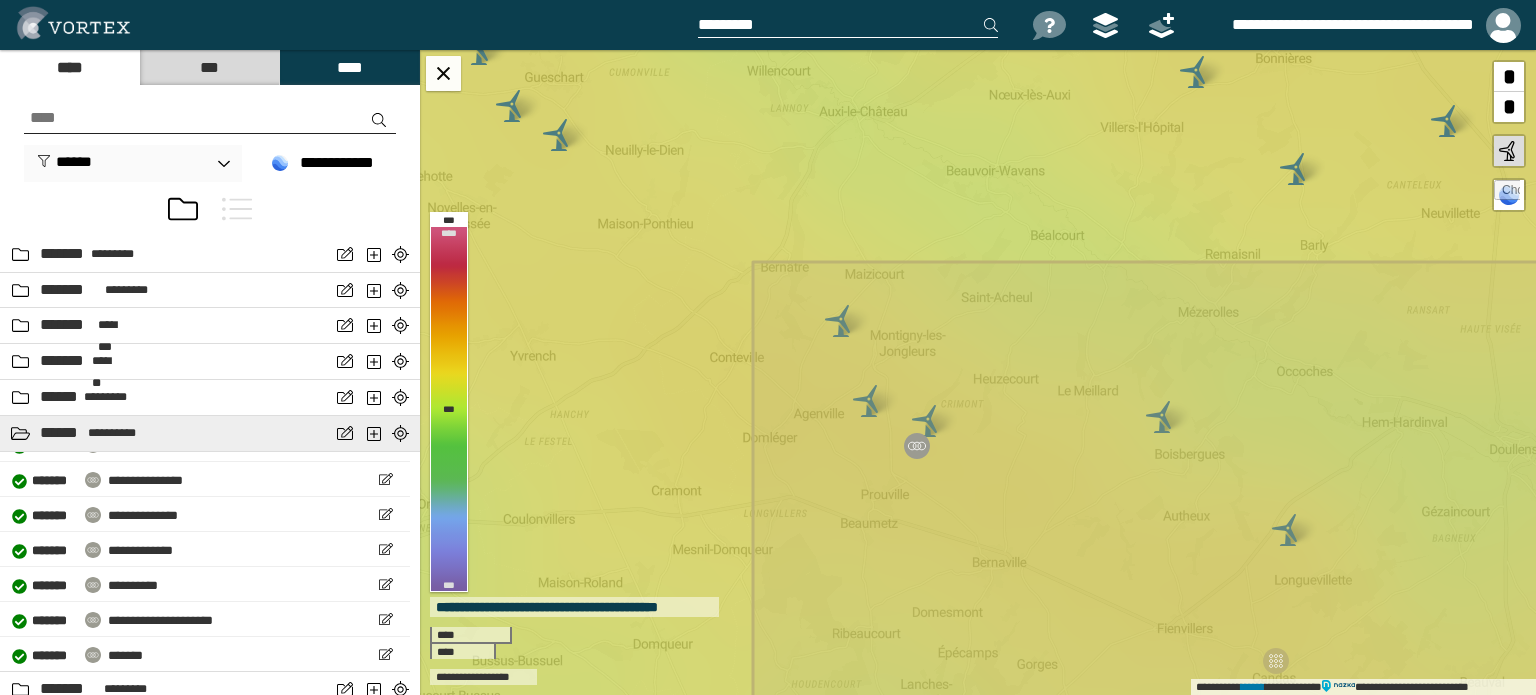 click at bounding box center [20, 433] 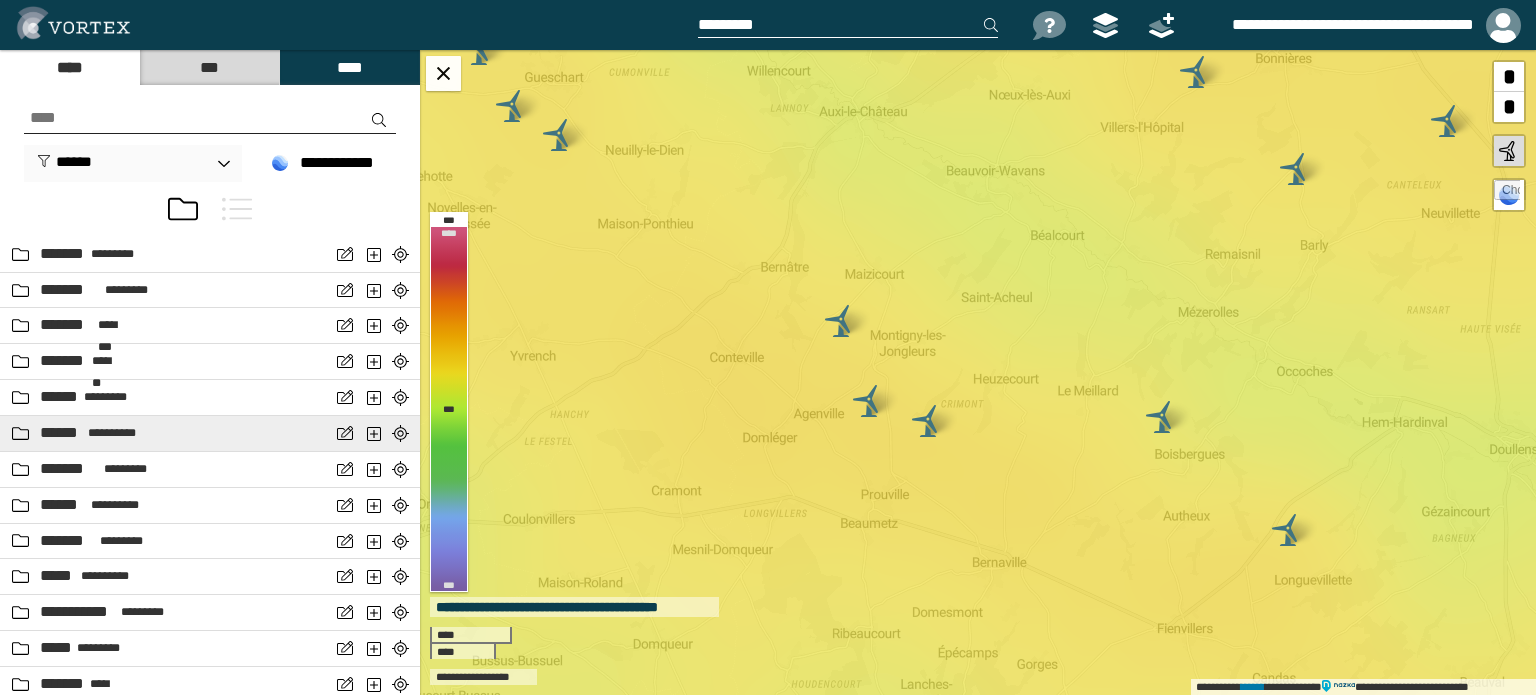 click at bounding box center (20, 433) 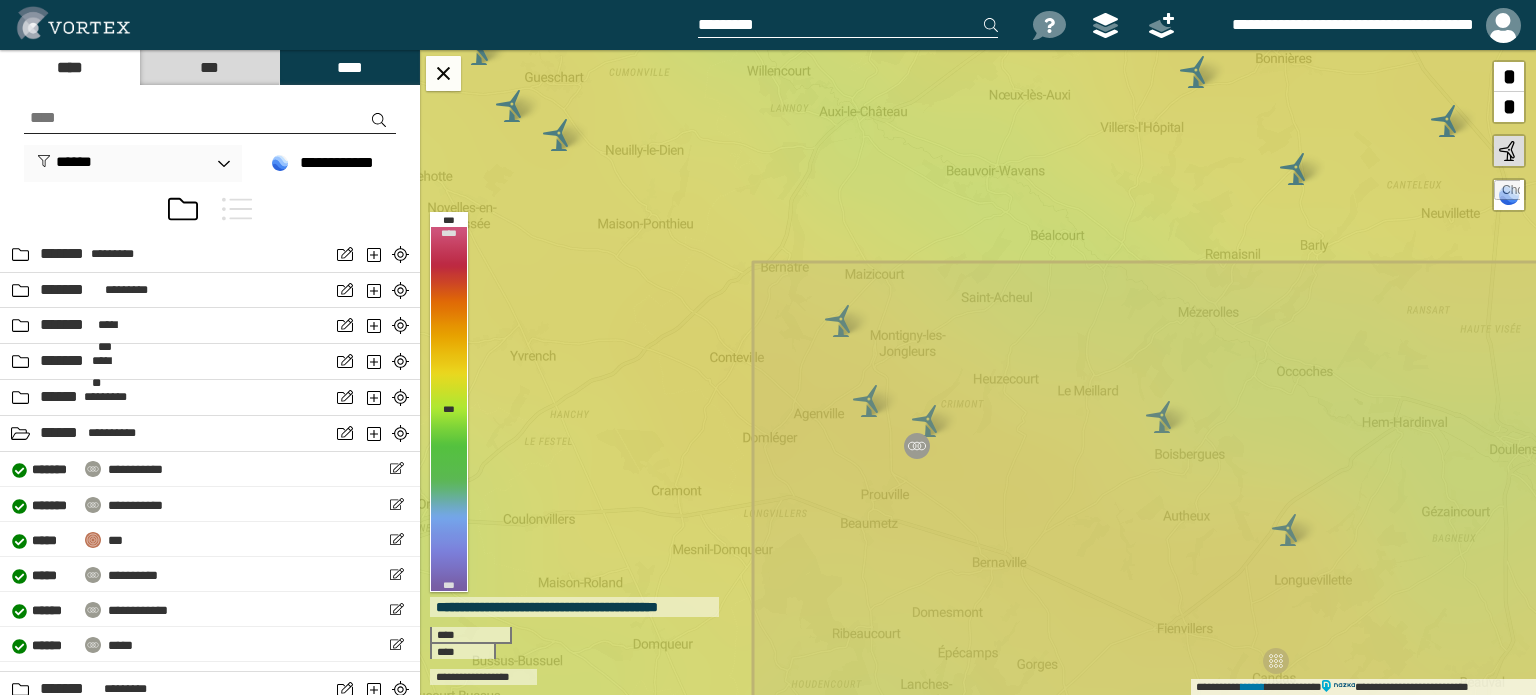 click at bounding box center [210, 118] 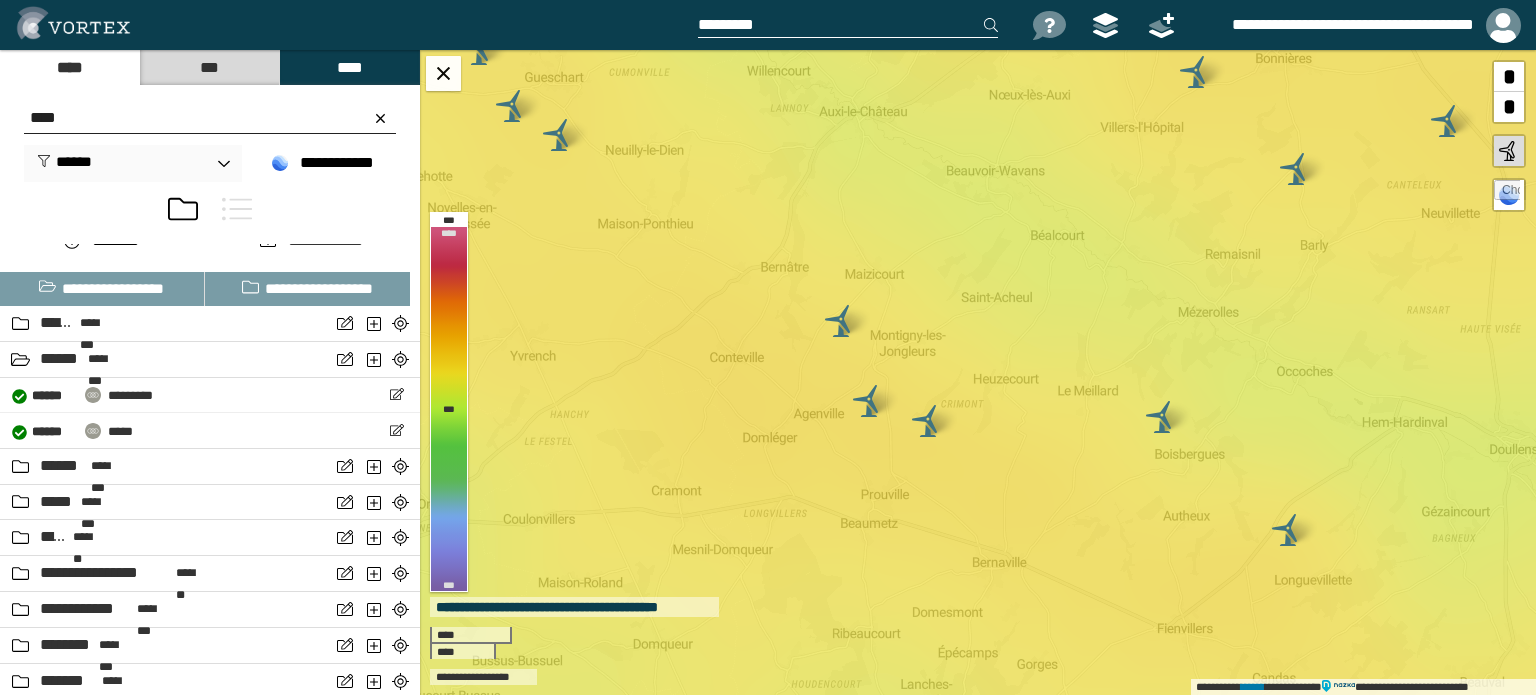 scroll, scrollTop: 0, scrollLeft: 0, axis: both 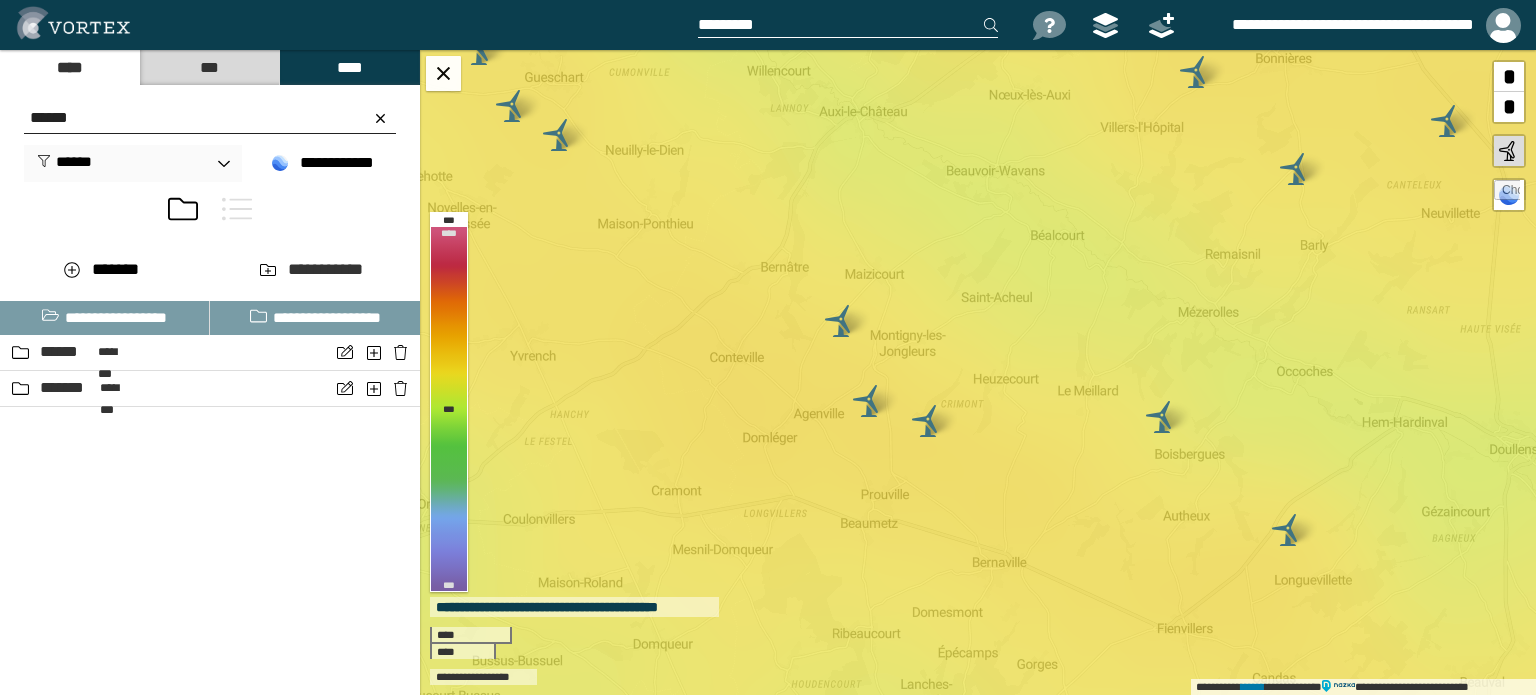 click on "*****" at bounding box center [210, 118] 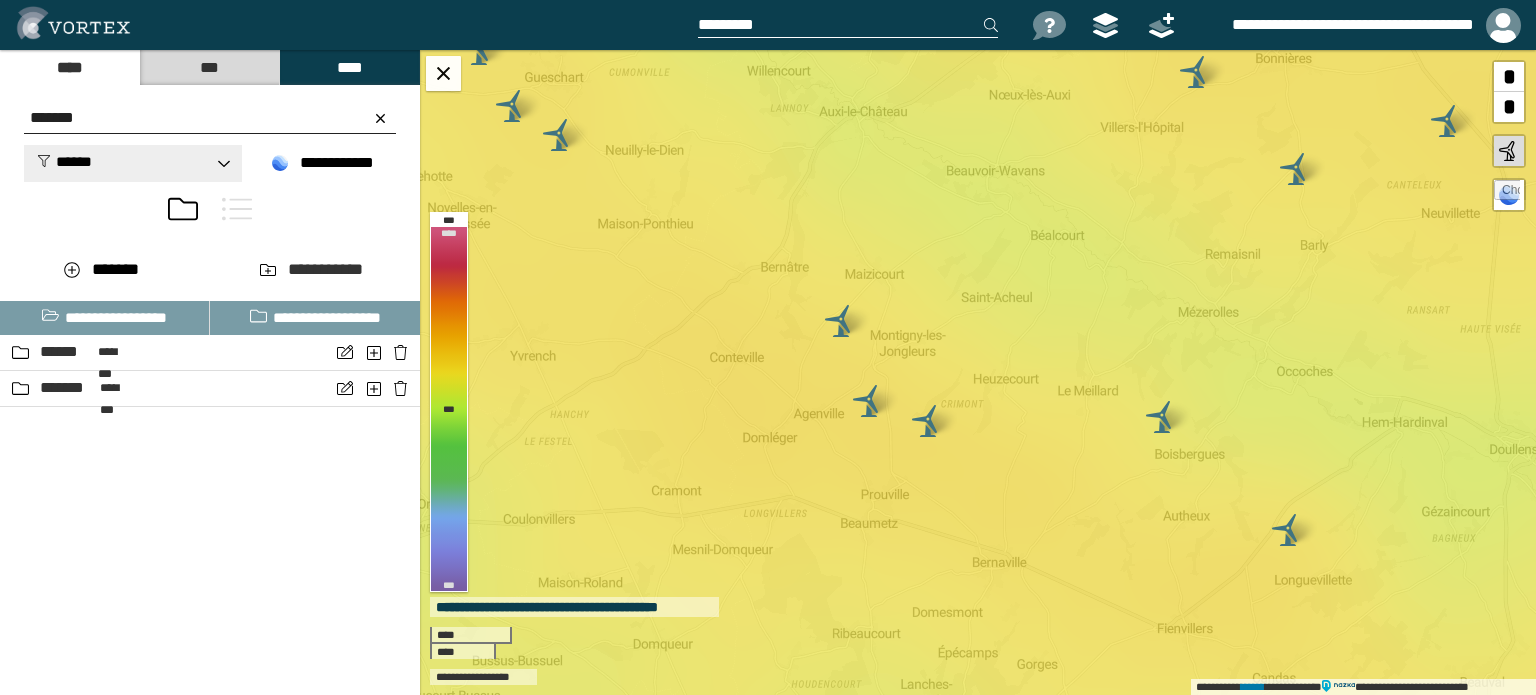 type on "******" 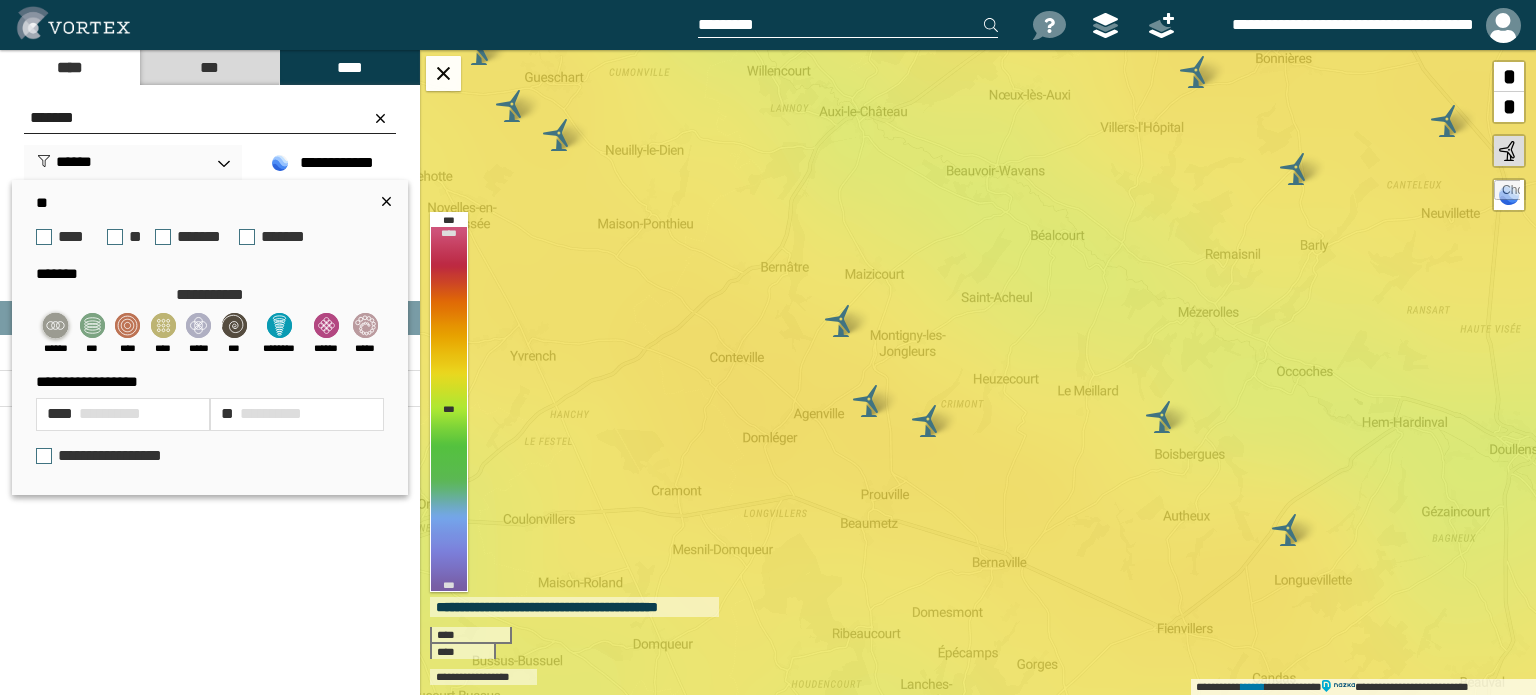 click 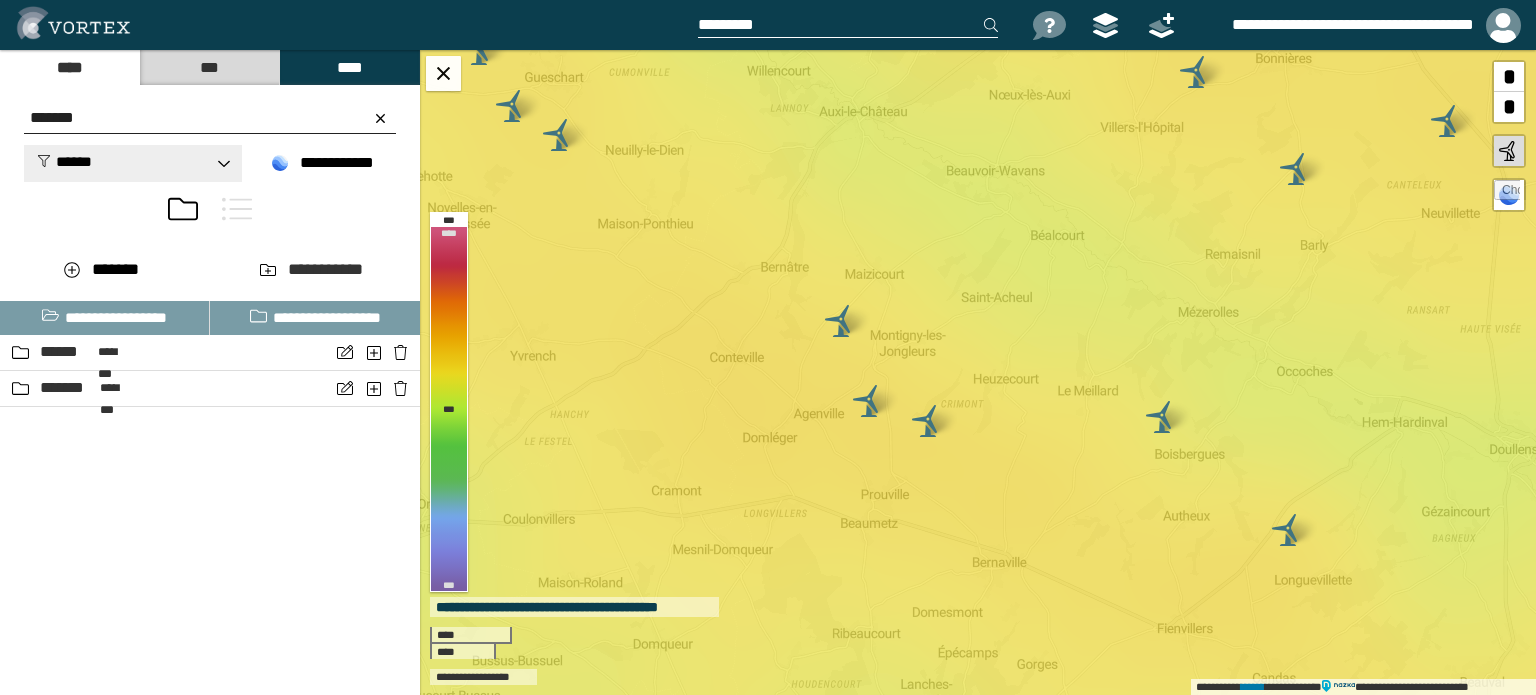 click on "******" at bounding box center [133, 163] 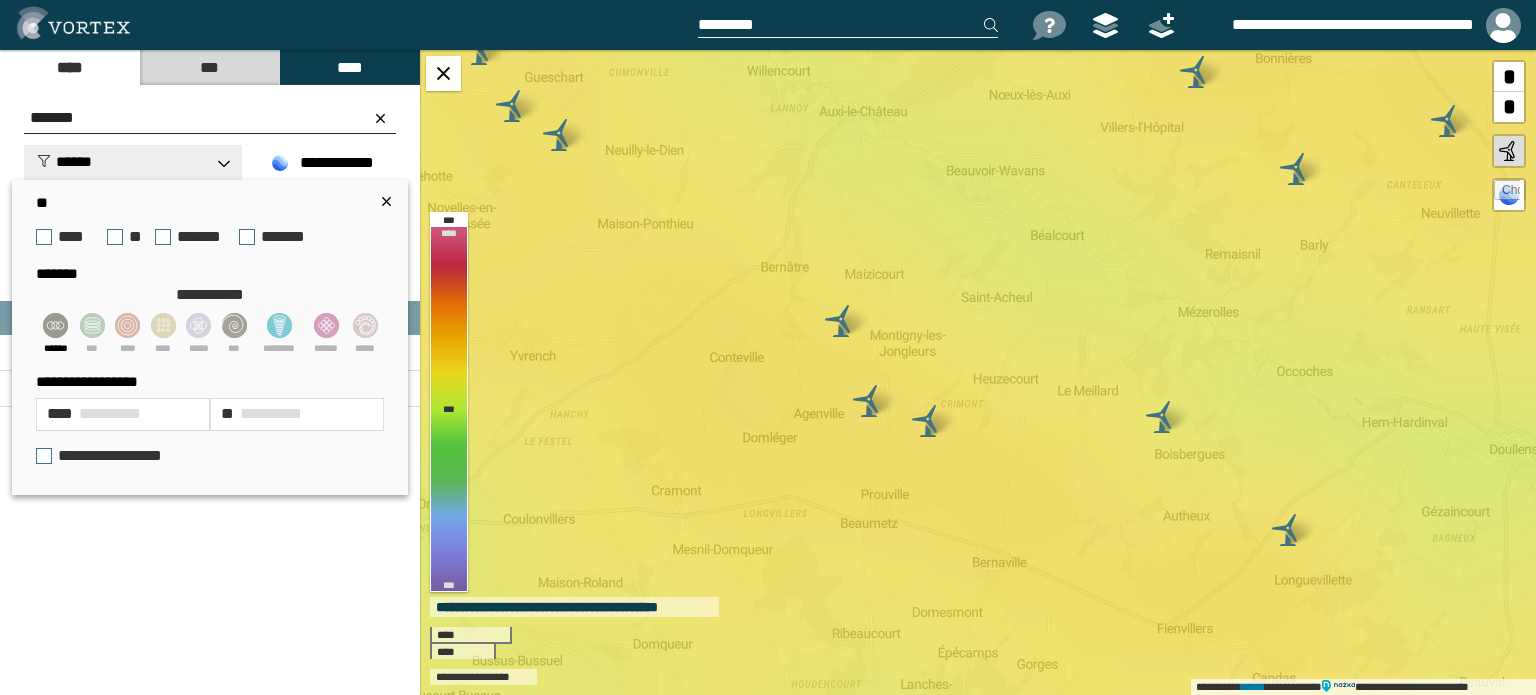 click on "******" at bounding box center (64, 161) 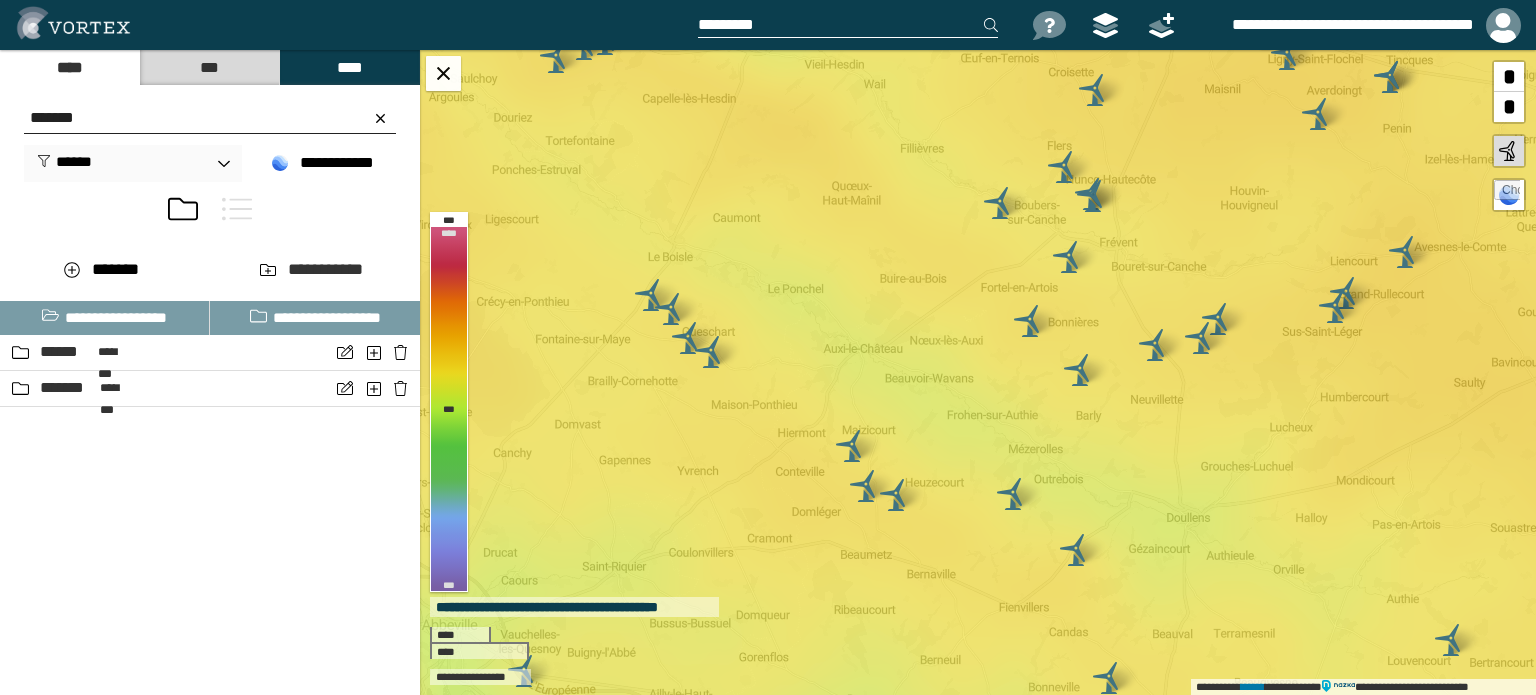 click at bounding box center [861, 25] 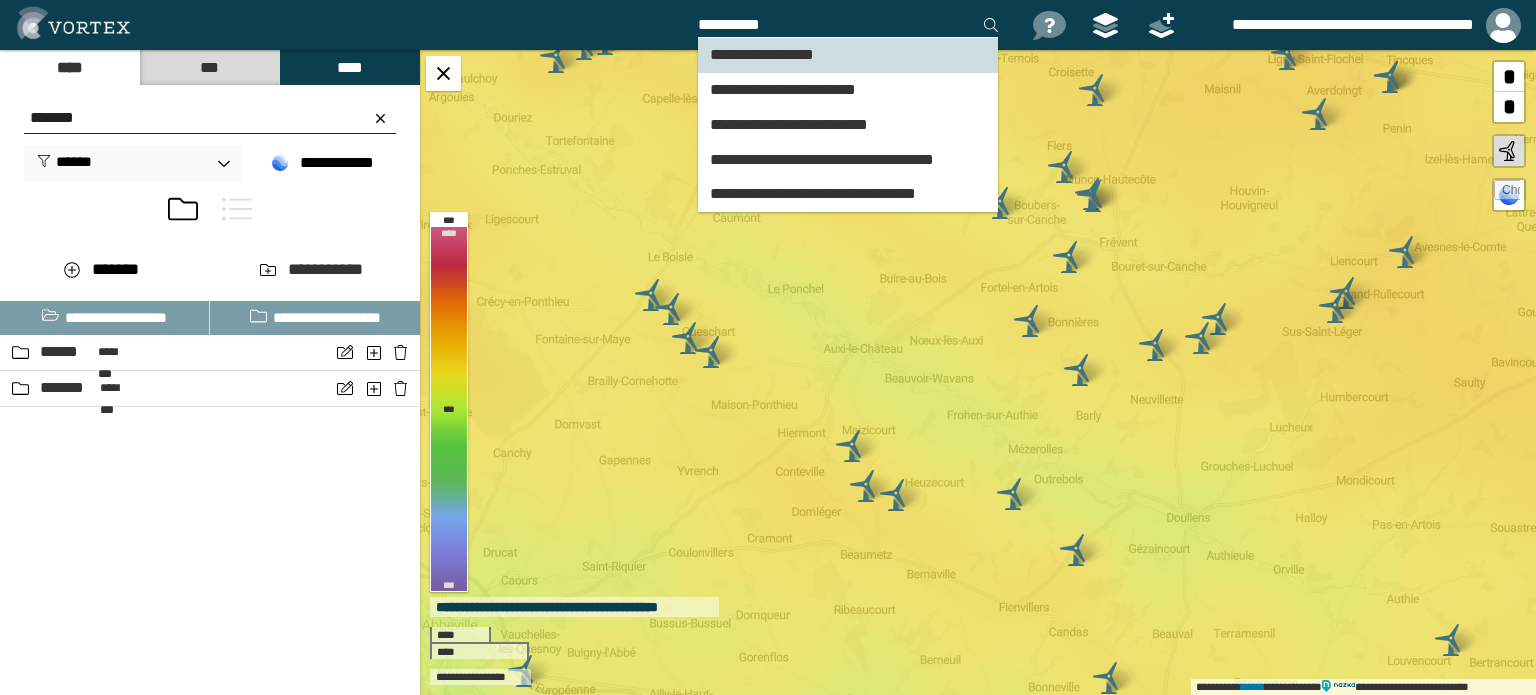 type on "*********" 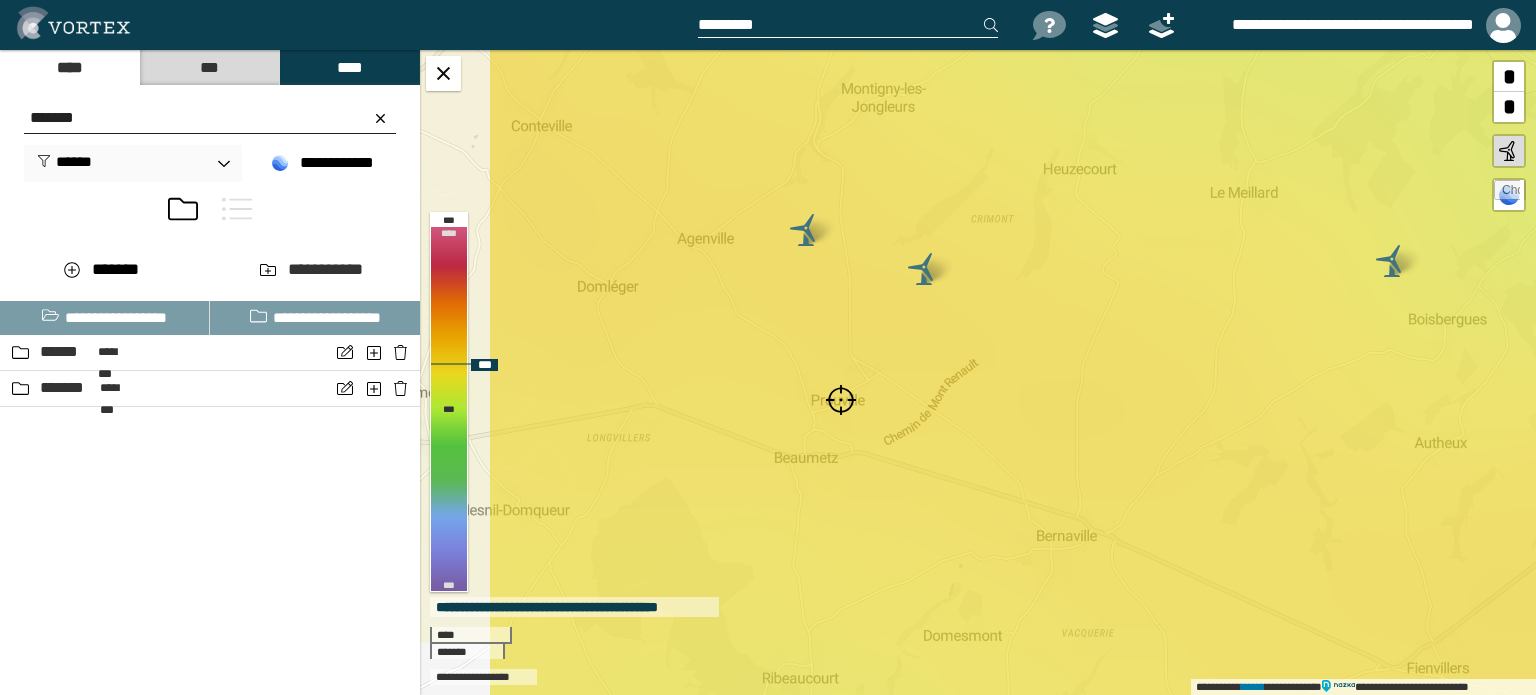 drag, startPoint x: 867, startPoint y: 357, endPoint x: 940, endPoint y: 392, distance: 80.95678 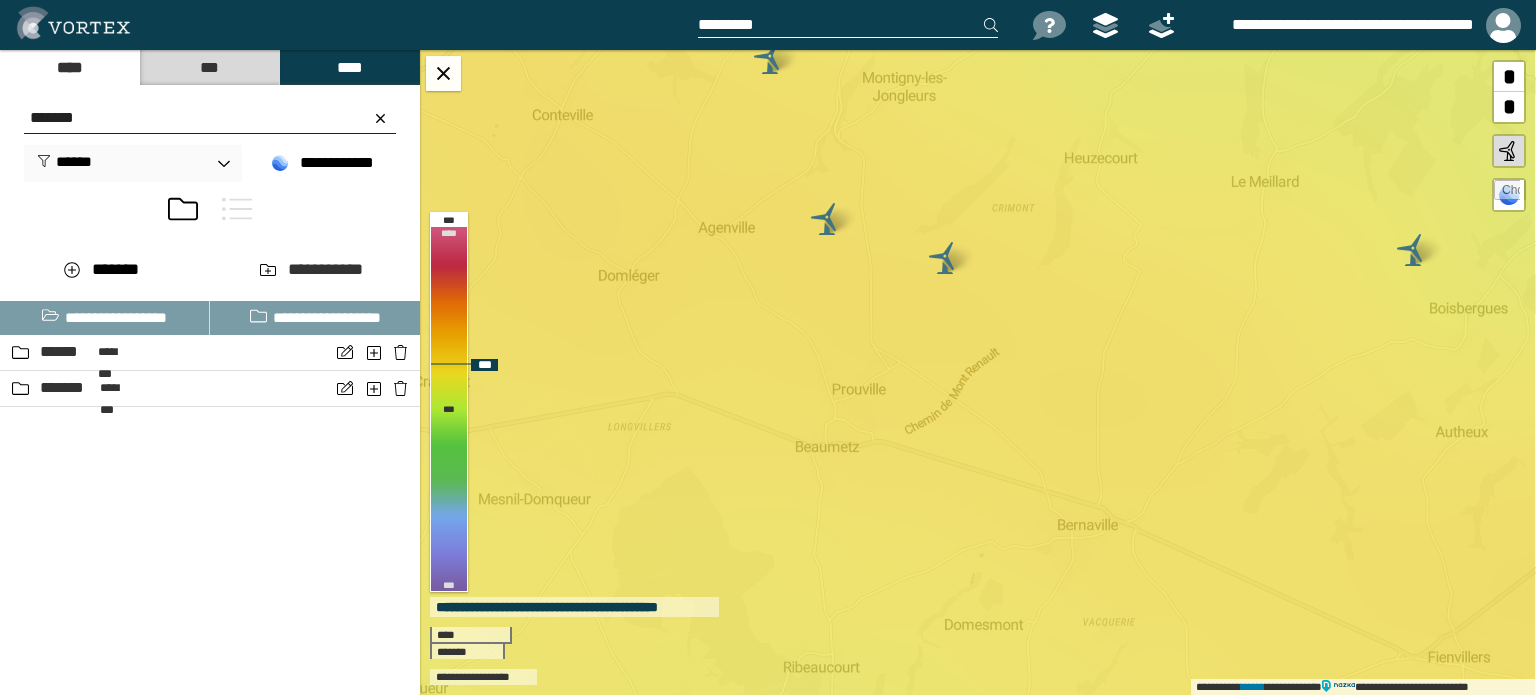 drag, startPoint x: 1145, startPoint y: 500, endPoint x: 1012, endPoint y: 395, distance: 169.45206 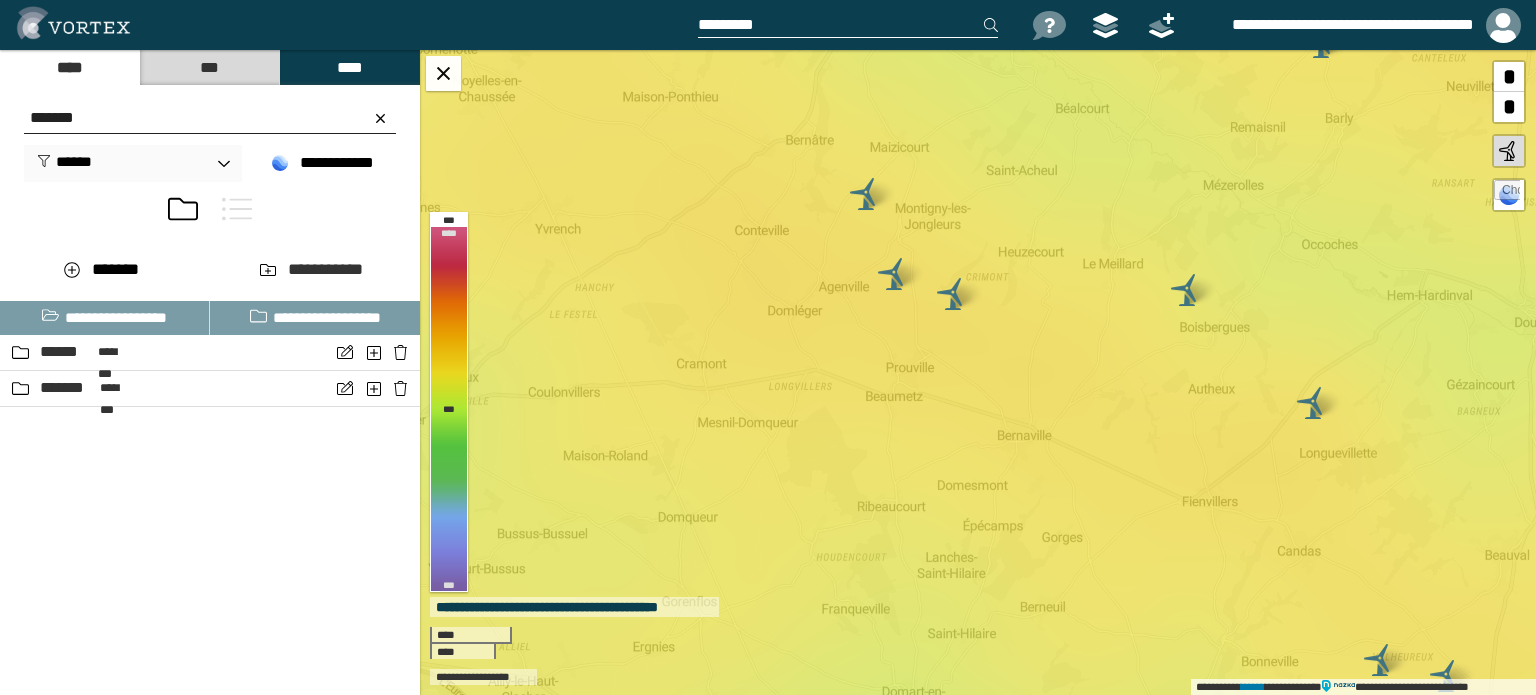 click on "***" at bounding box center (209, 67) 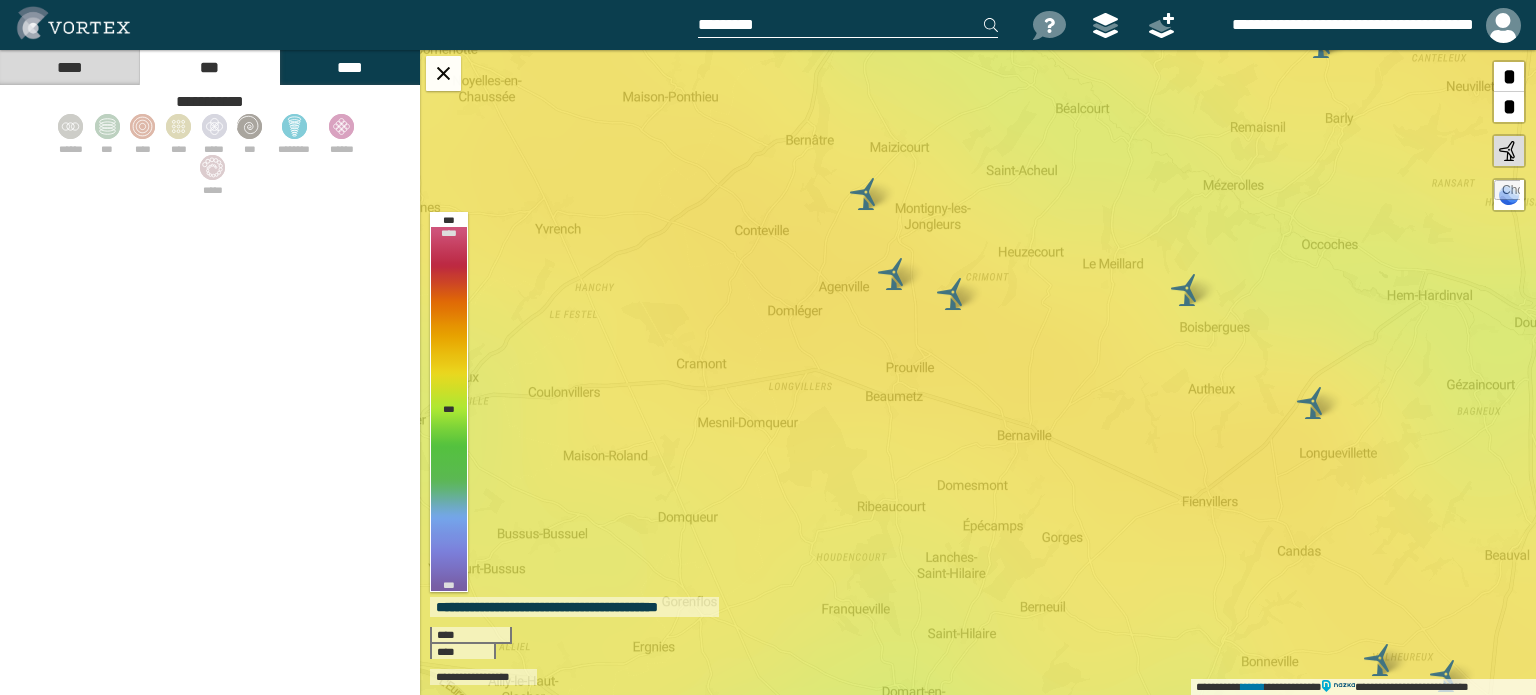 click on "****" at bounding box center (349, 67) 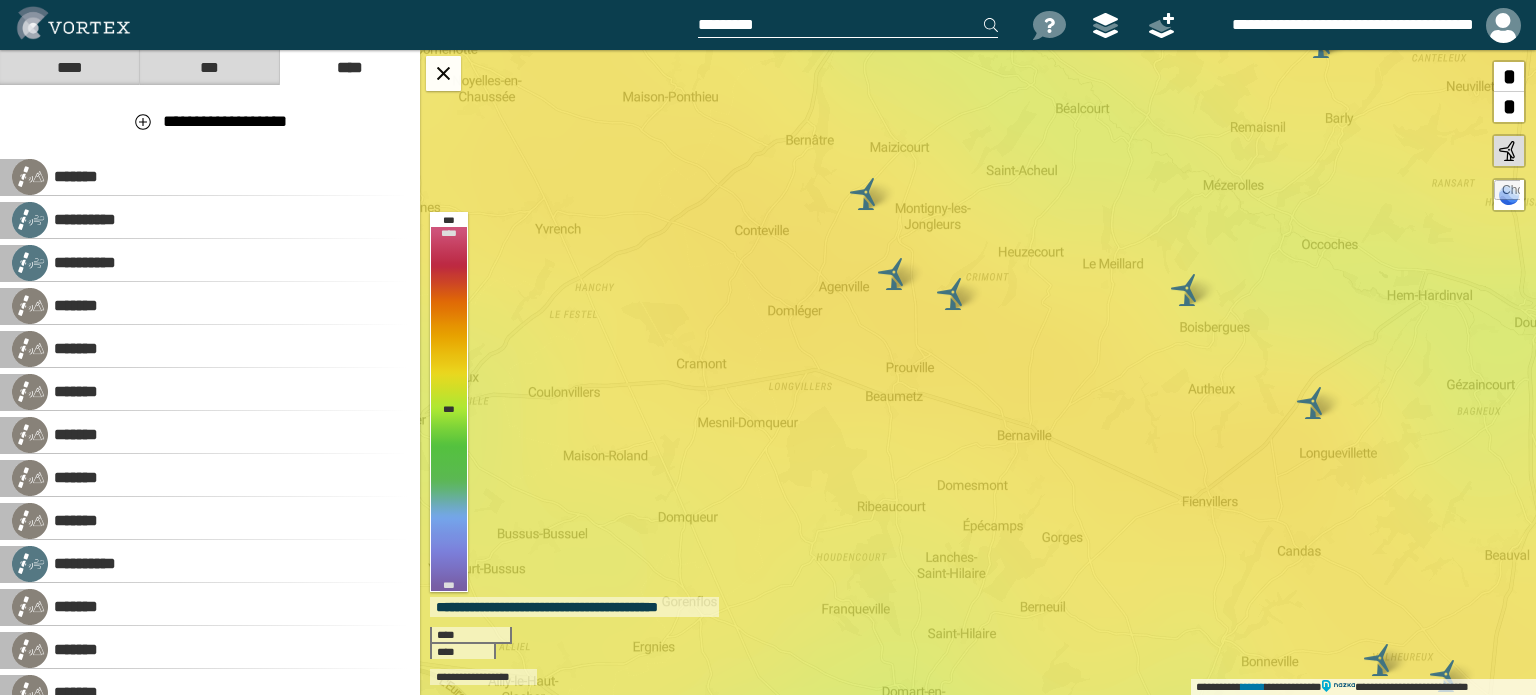 click on "***" at bounding box center (209, 67) 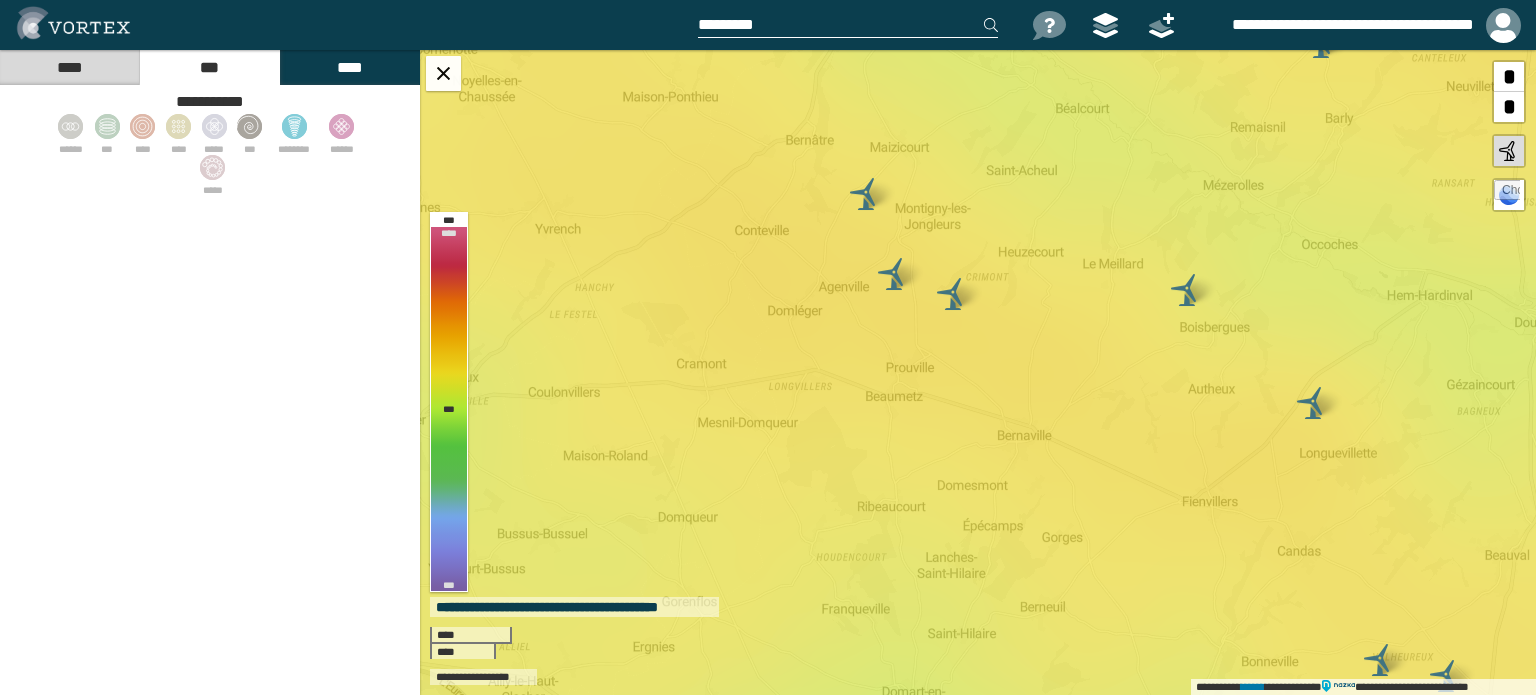 click on "****" at bounding box center [69, 67] 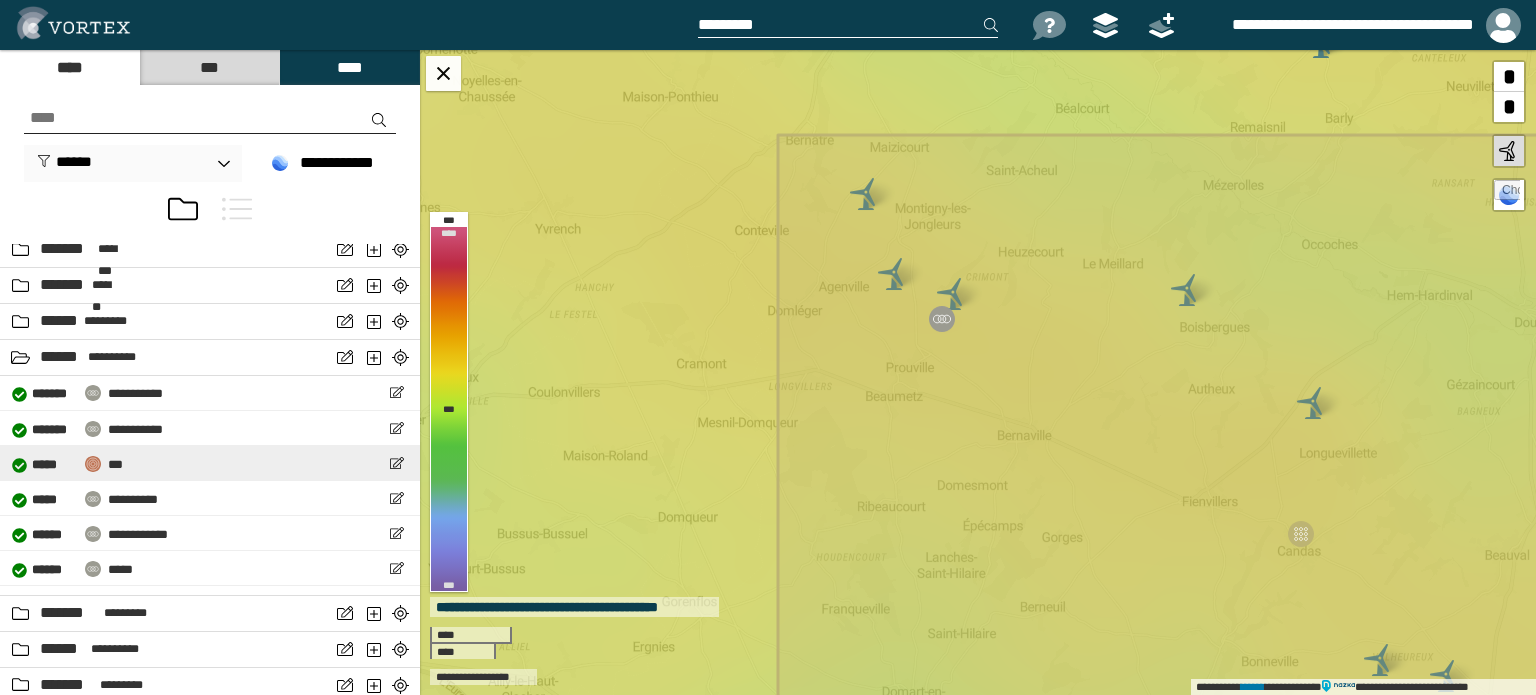 scroll, scrollTop: 700, scrollLeft: 0, axis: vertical 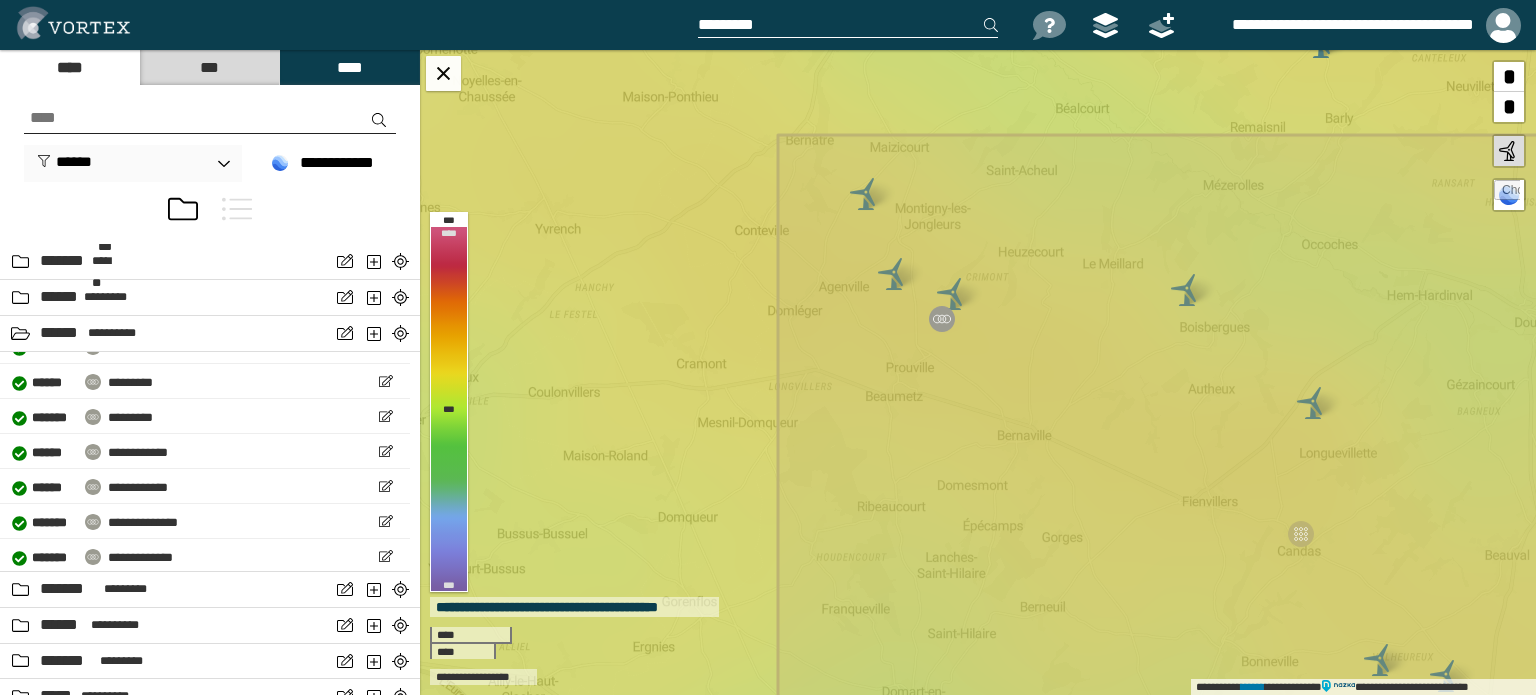 click at bounding box center [183, 209] 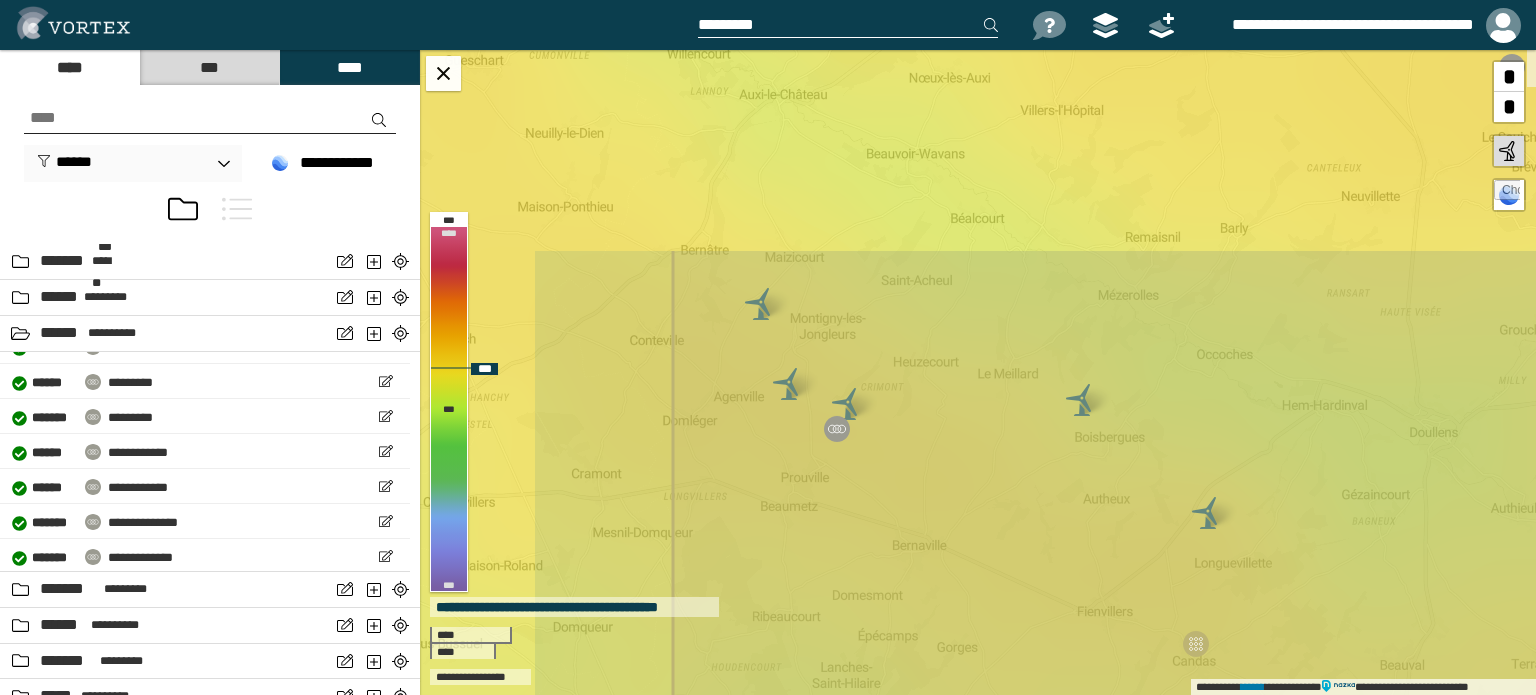 drag, startPoint x: 716, startPoint y: 395, endPoint x: 868, endPoint y: 533, distance: 205.29977 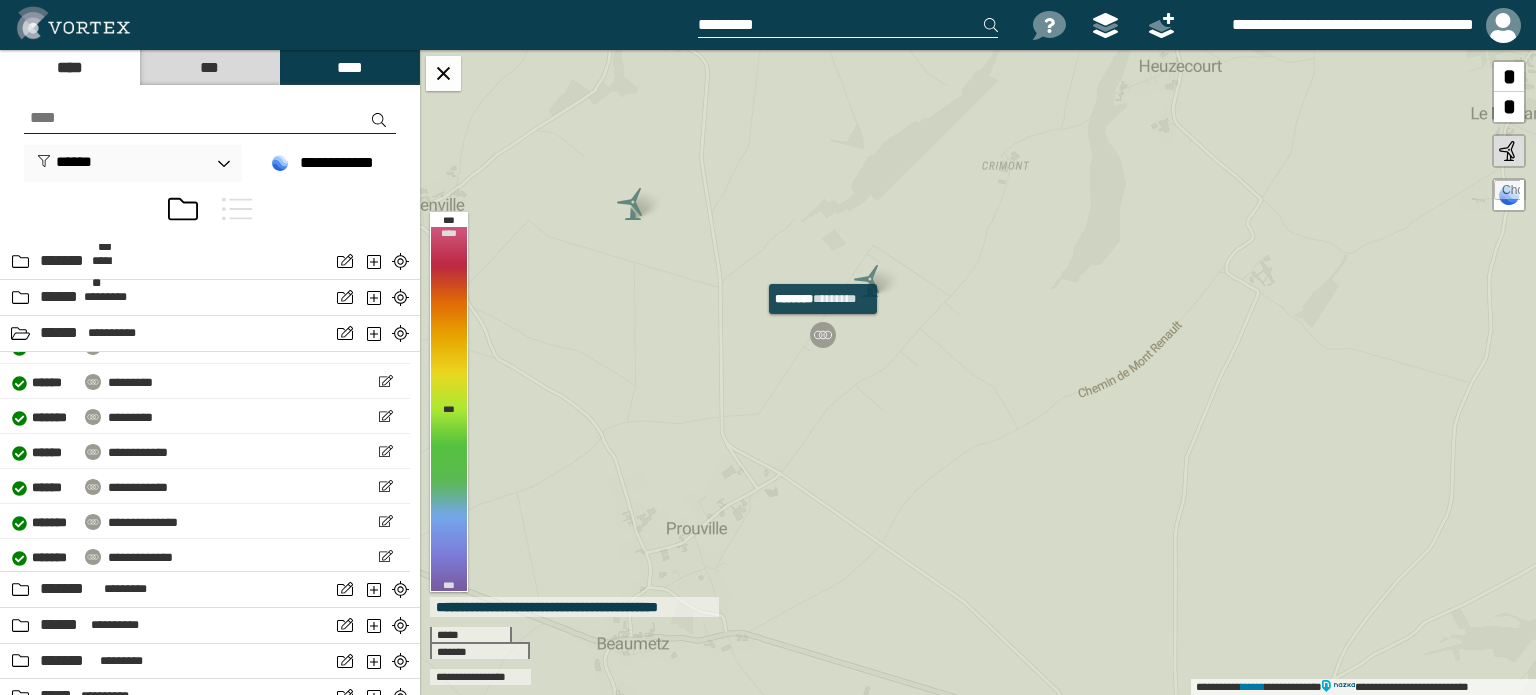 click at bounding box center [823, 335] 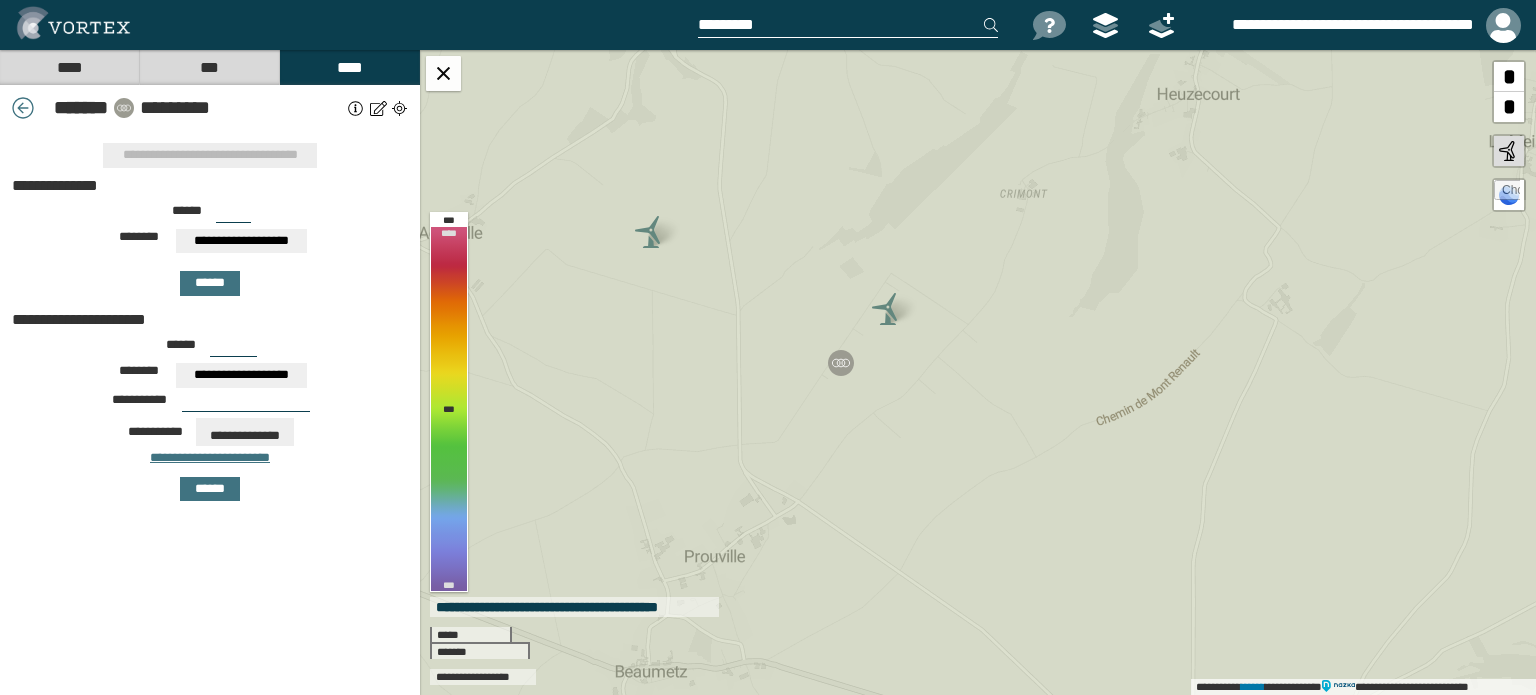 click 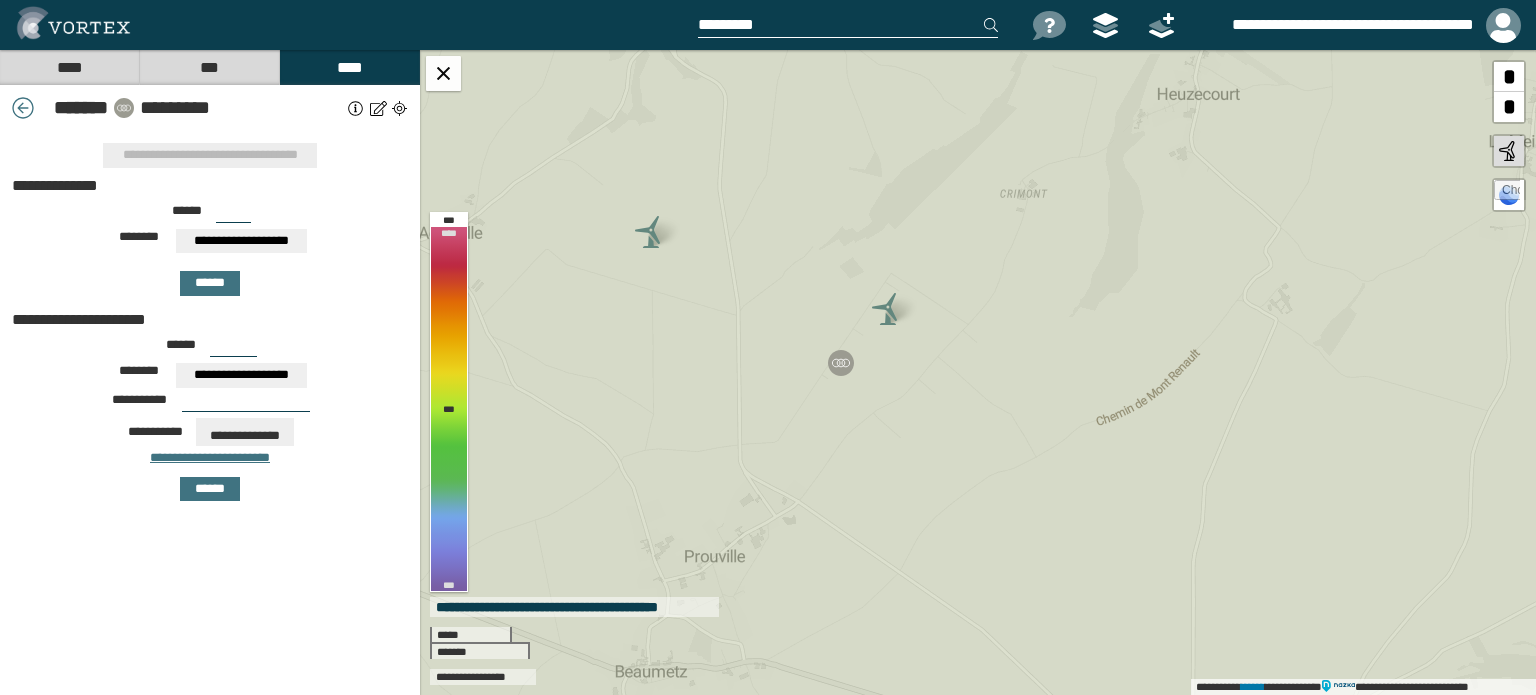 click 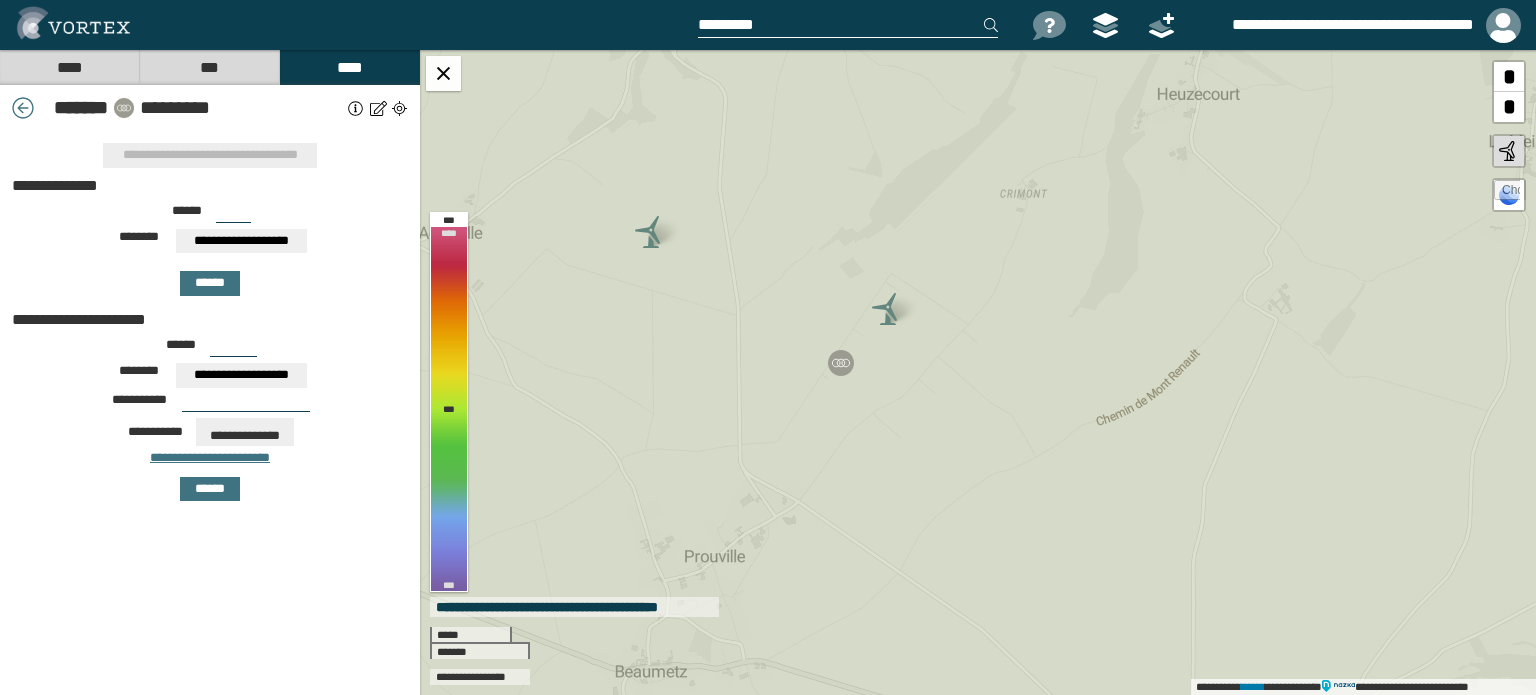 click 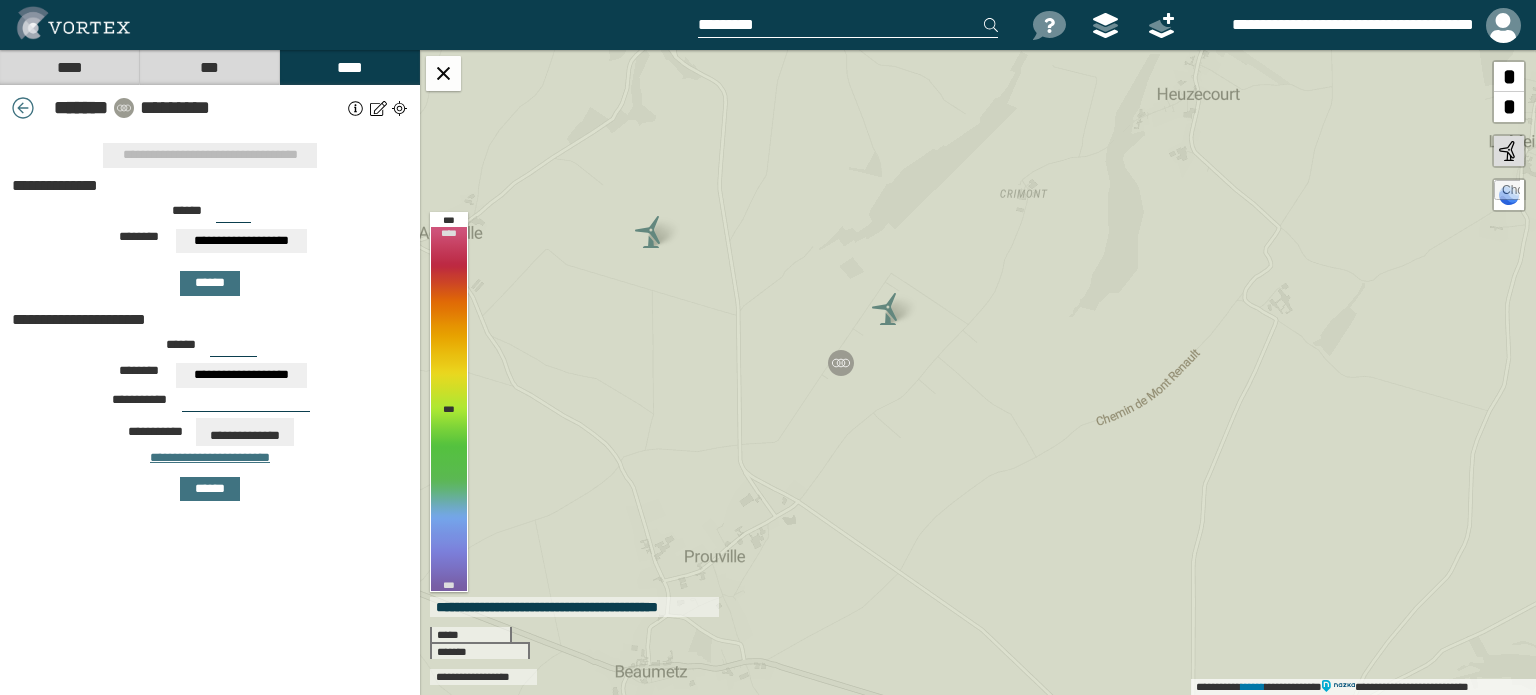 click 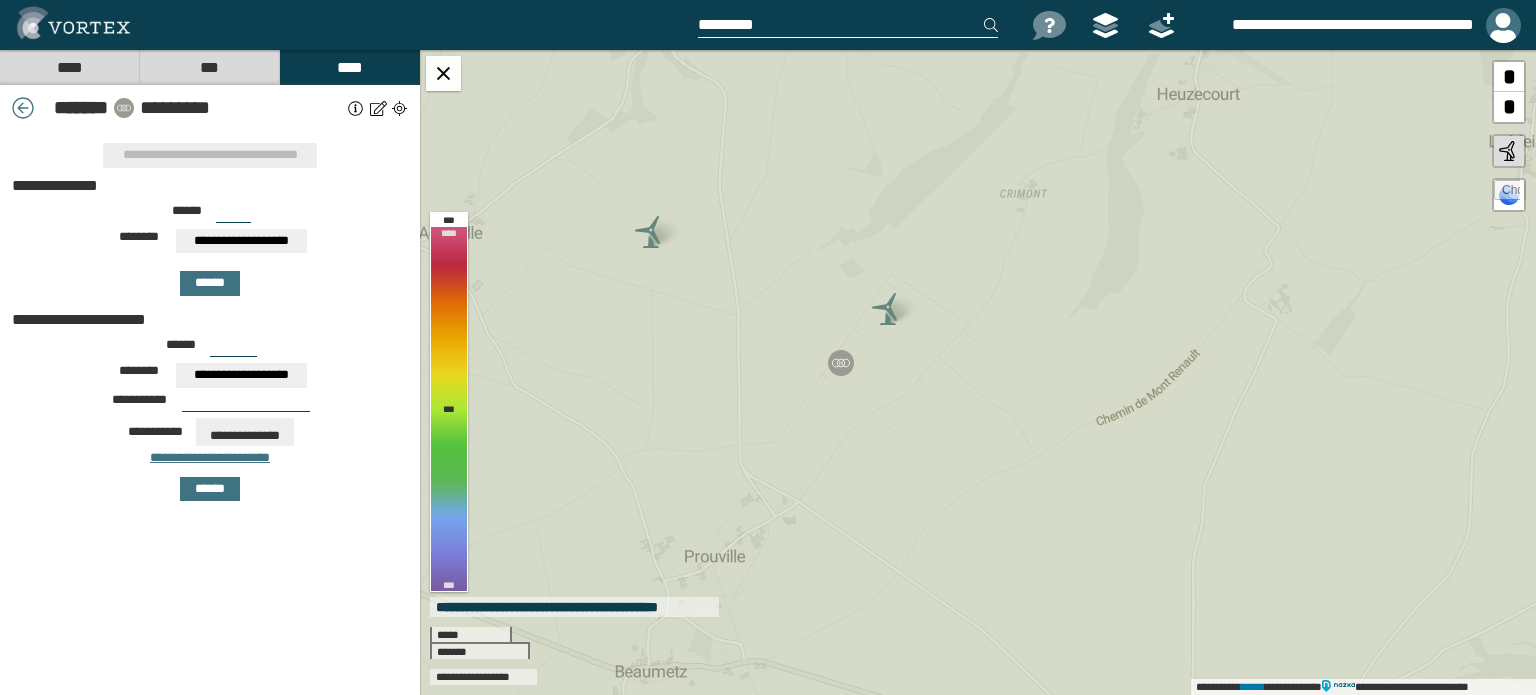 click at bounding box center [1503, 25] 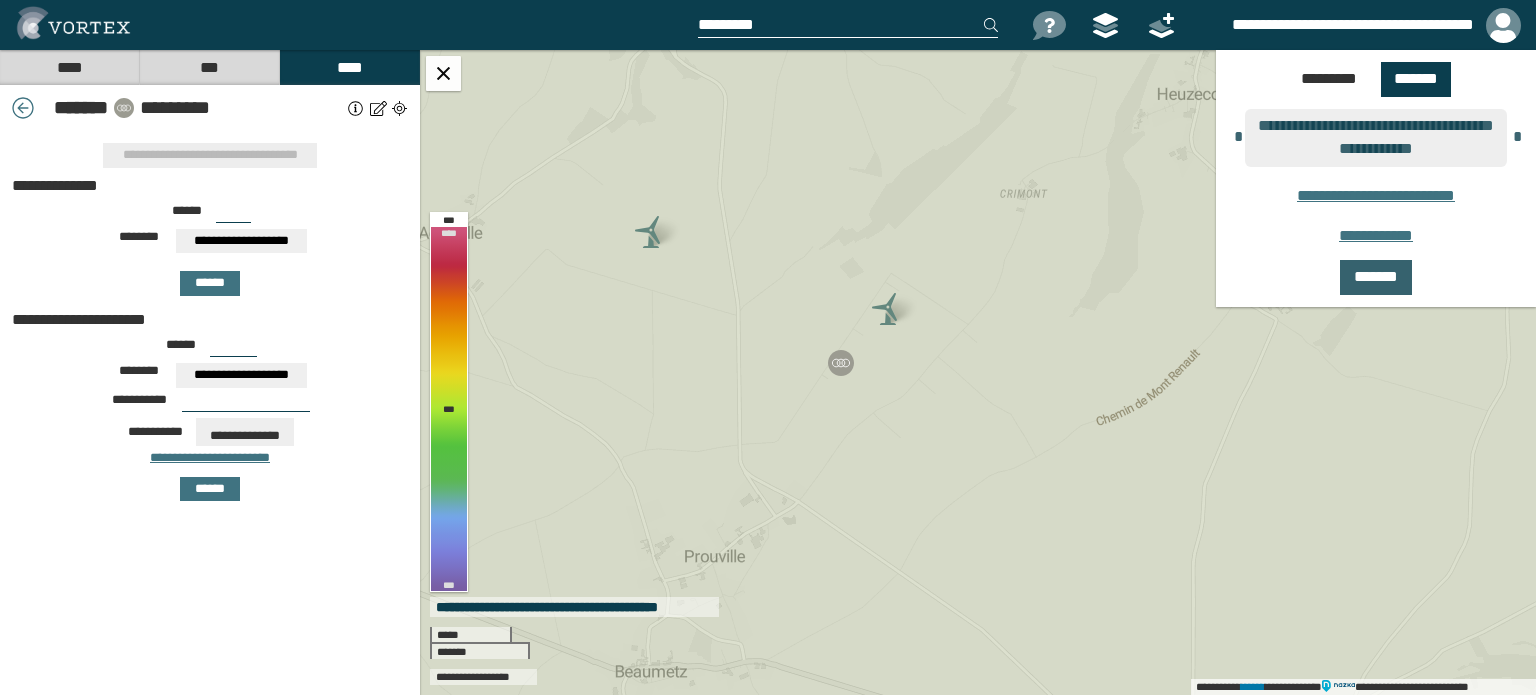 click on "*******" at bounding box center (1376, 277) 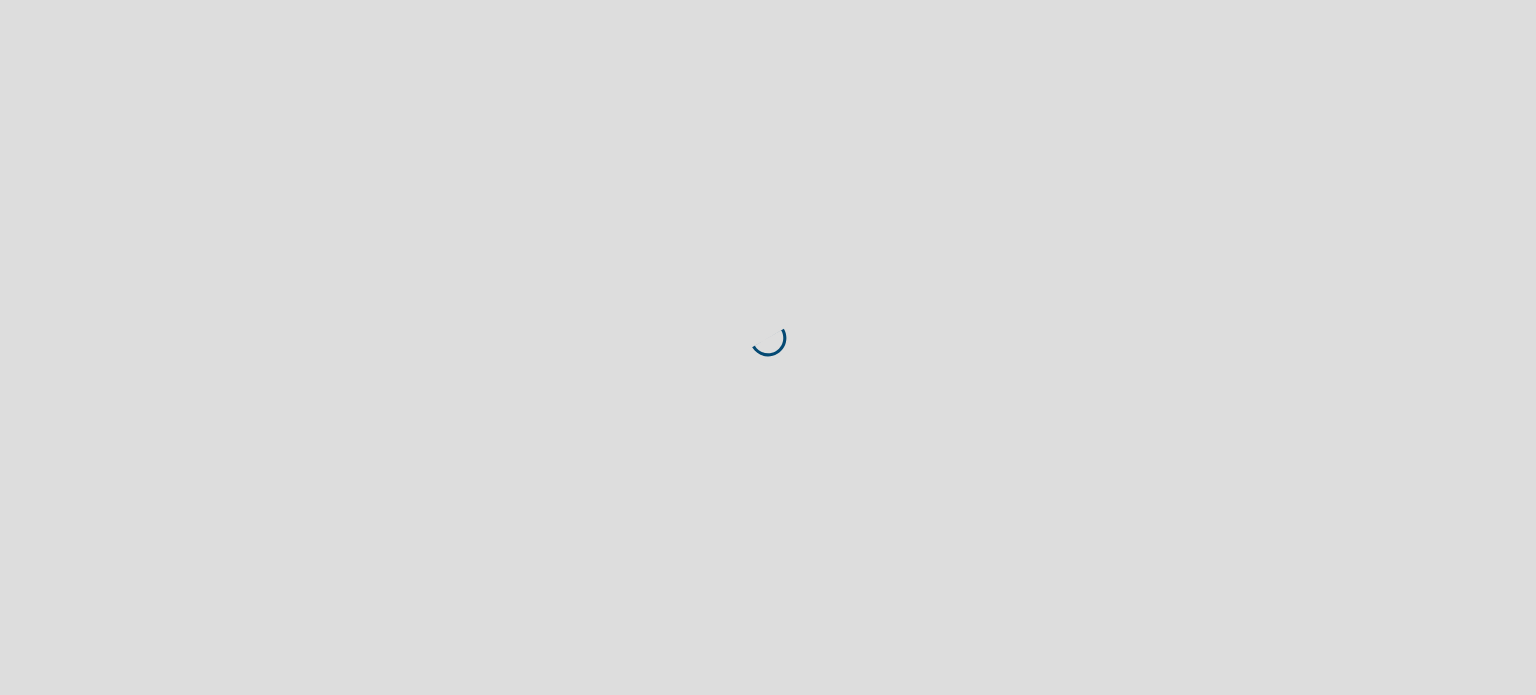 scroll, scrollTop: 0, scrollLeft: 0, axis: both 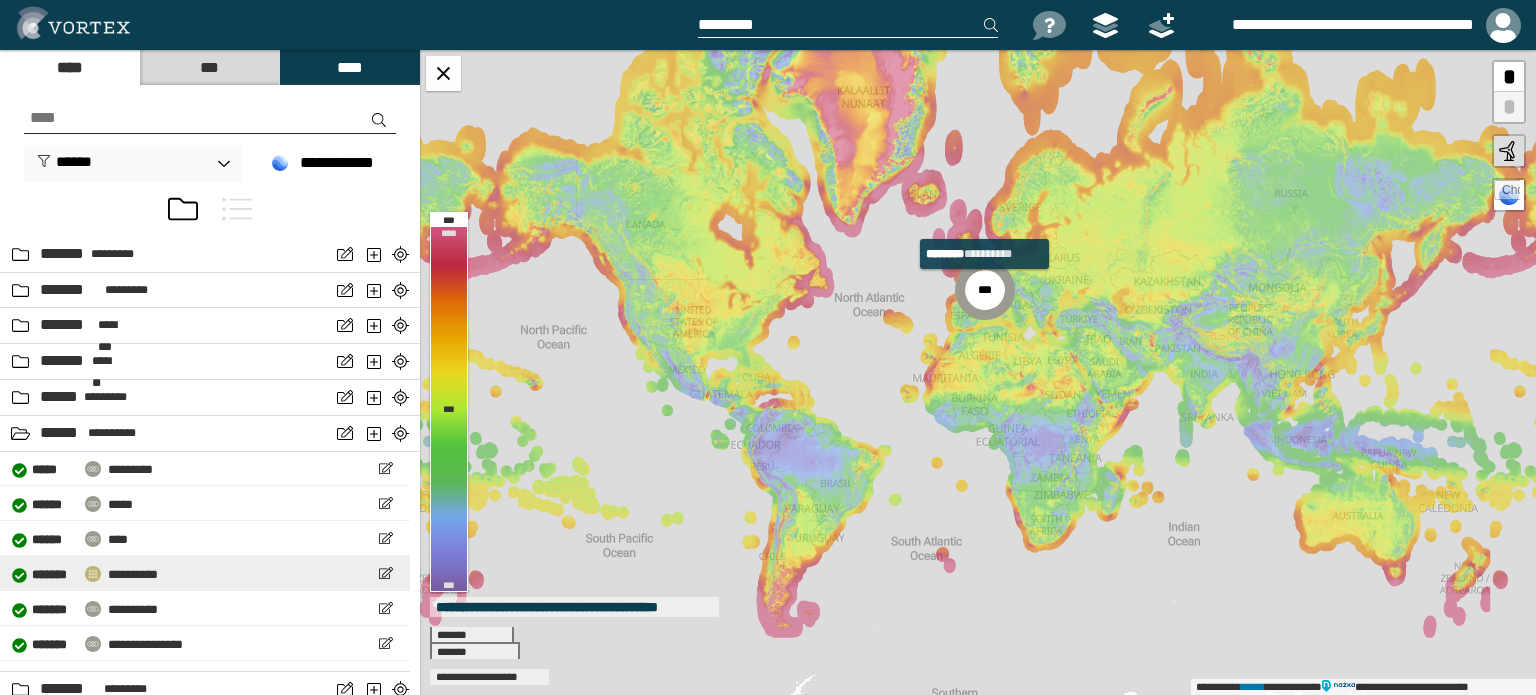 click on "**********" at bounding box center (133, 574) 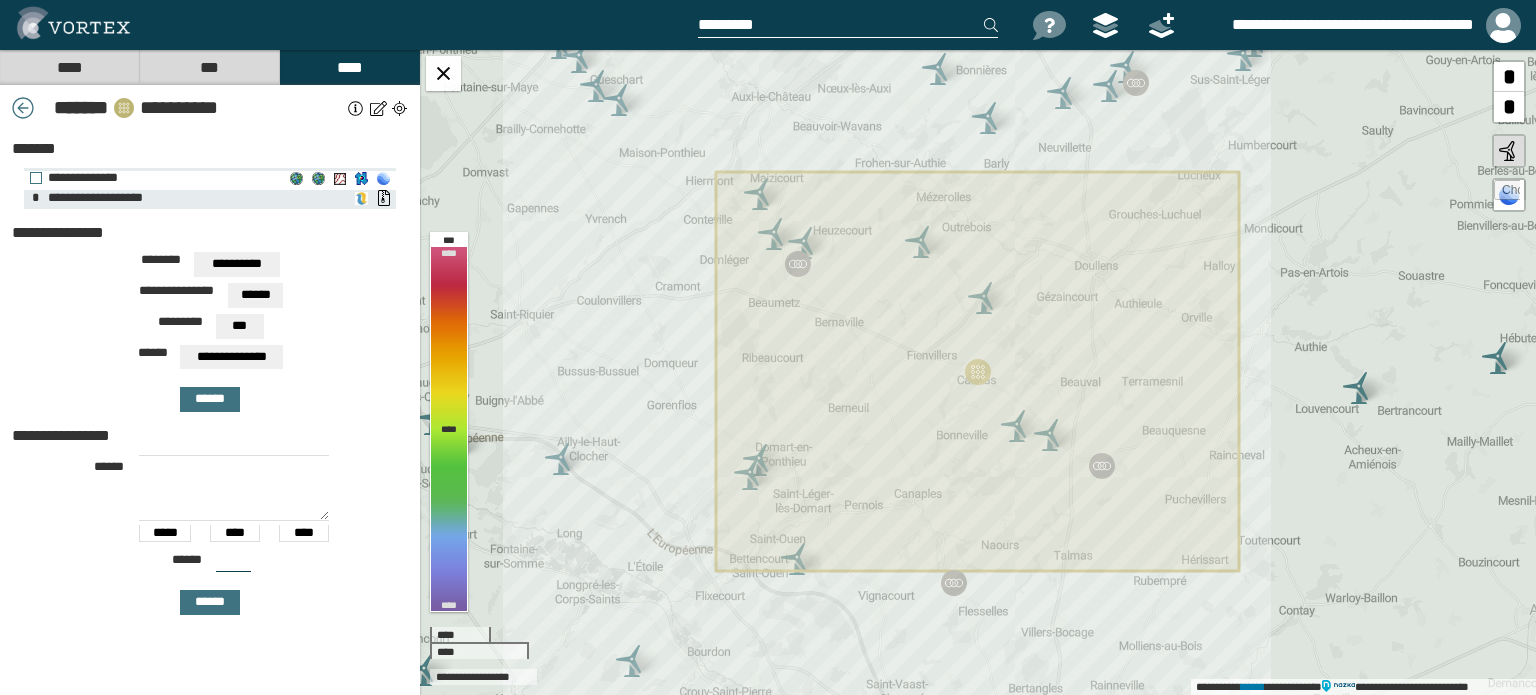 click on "**********" at bounding box center [157, 178] 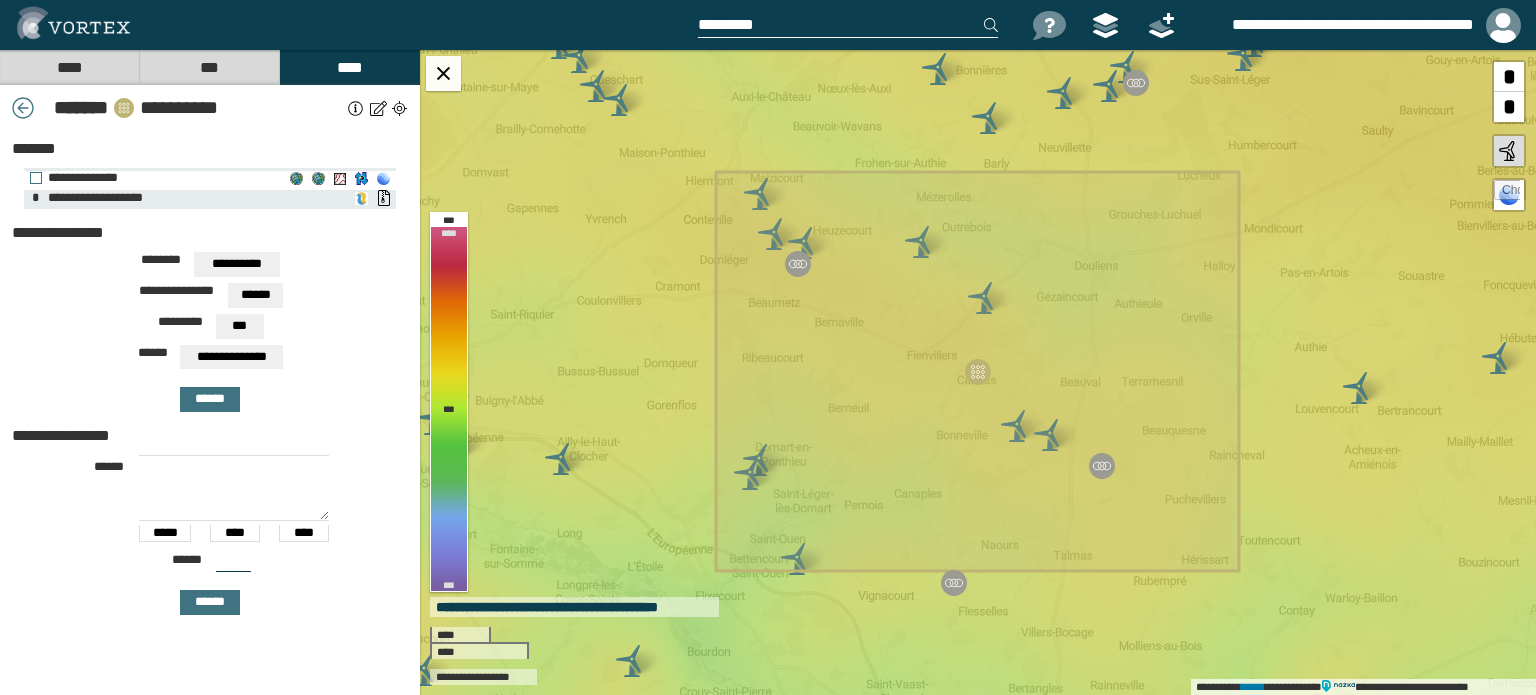 click on "**********" at bounding box center (157, 178) 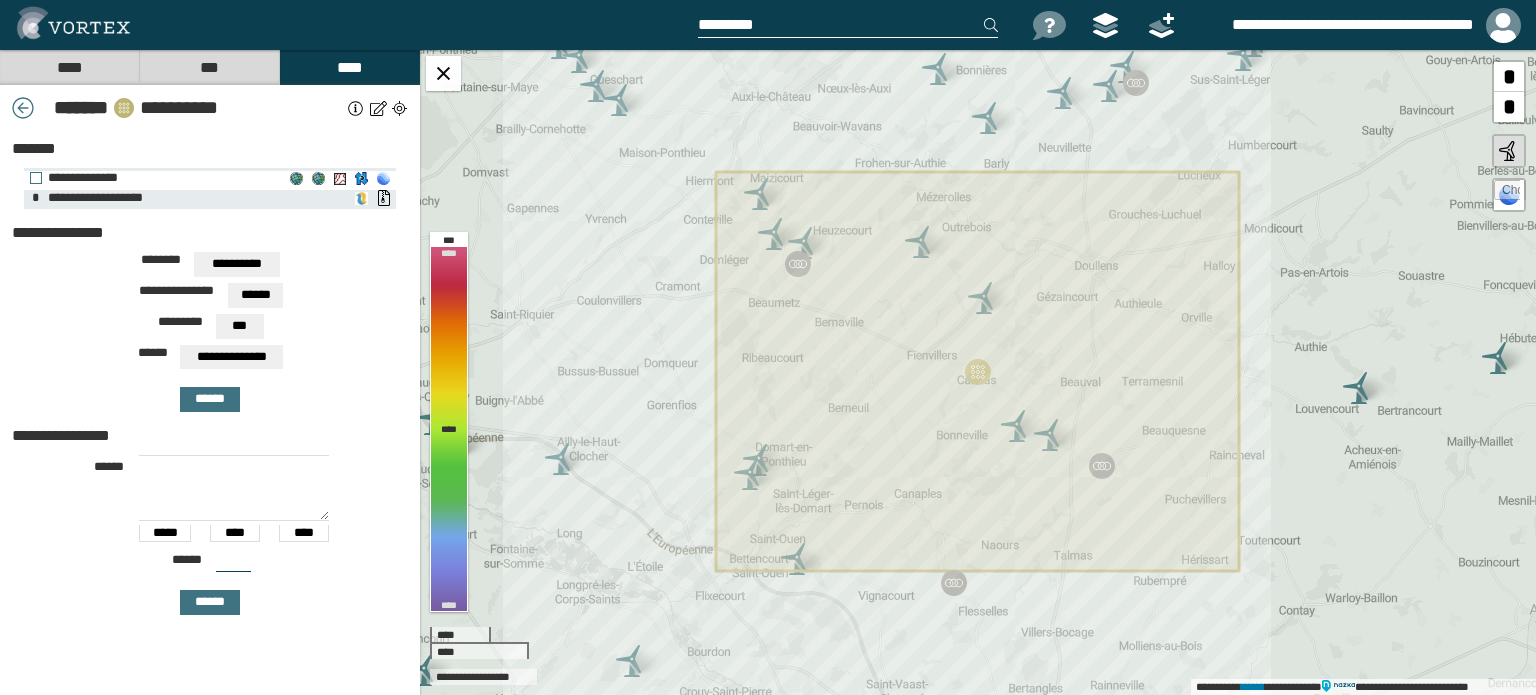 click on "**********" at bounding box center (157, 178) 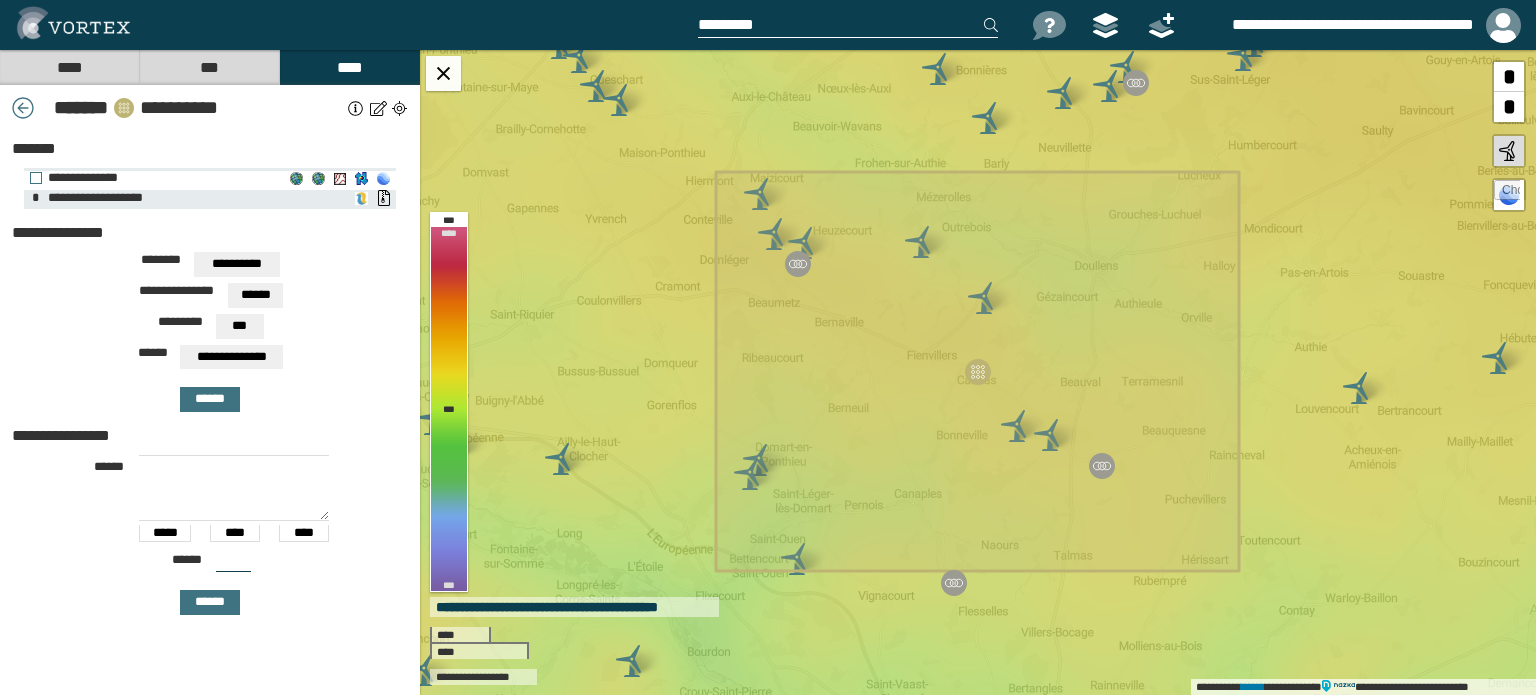 click on "**********" at bounding box center (157, 178) 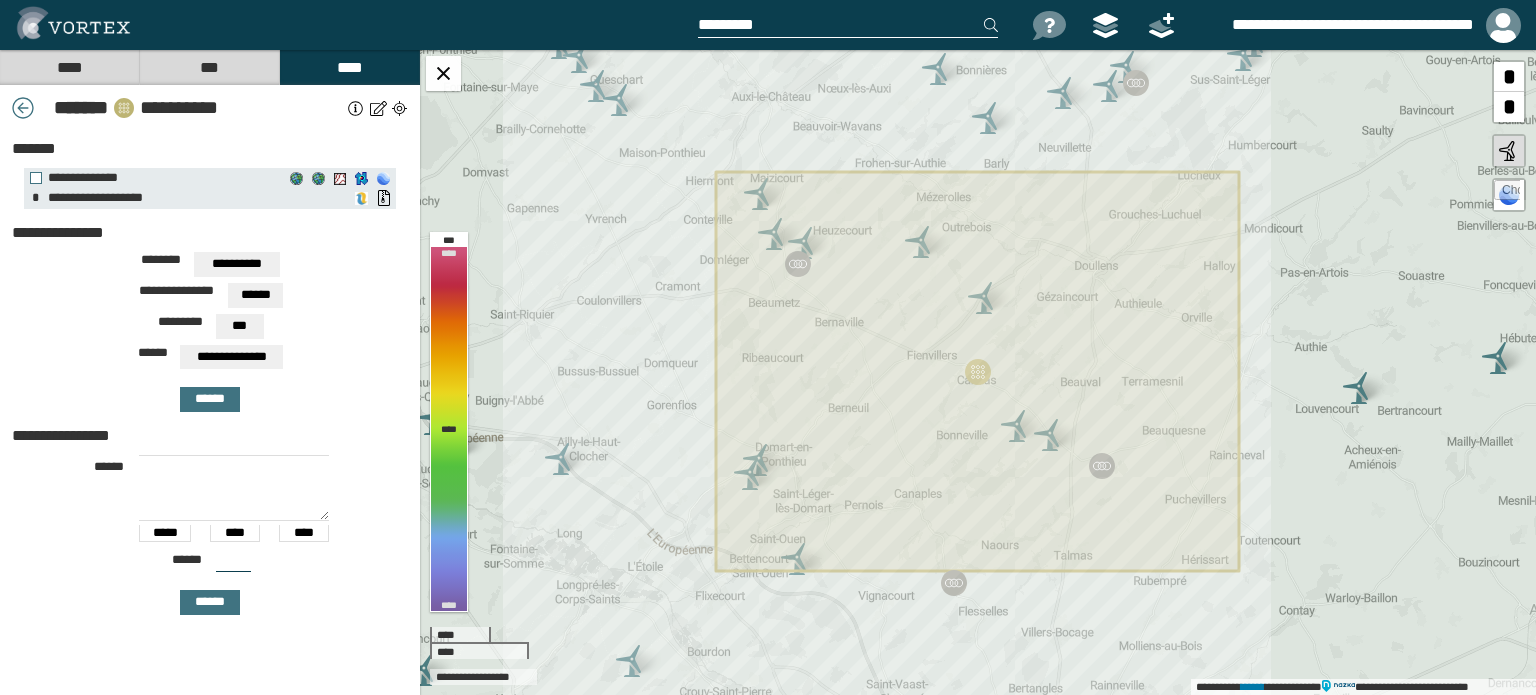 click on "***" at bounding box center (239, 326) 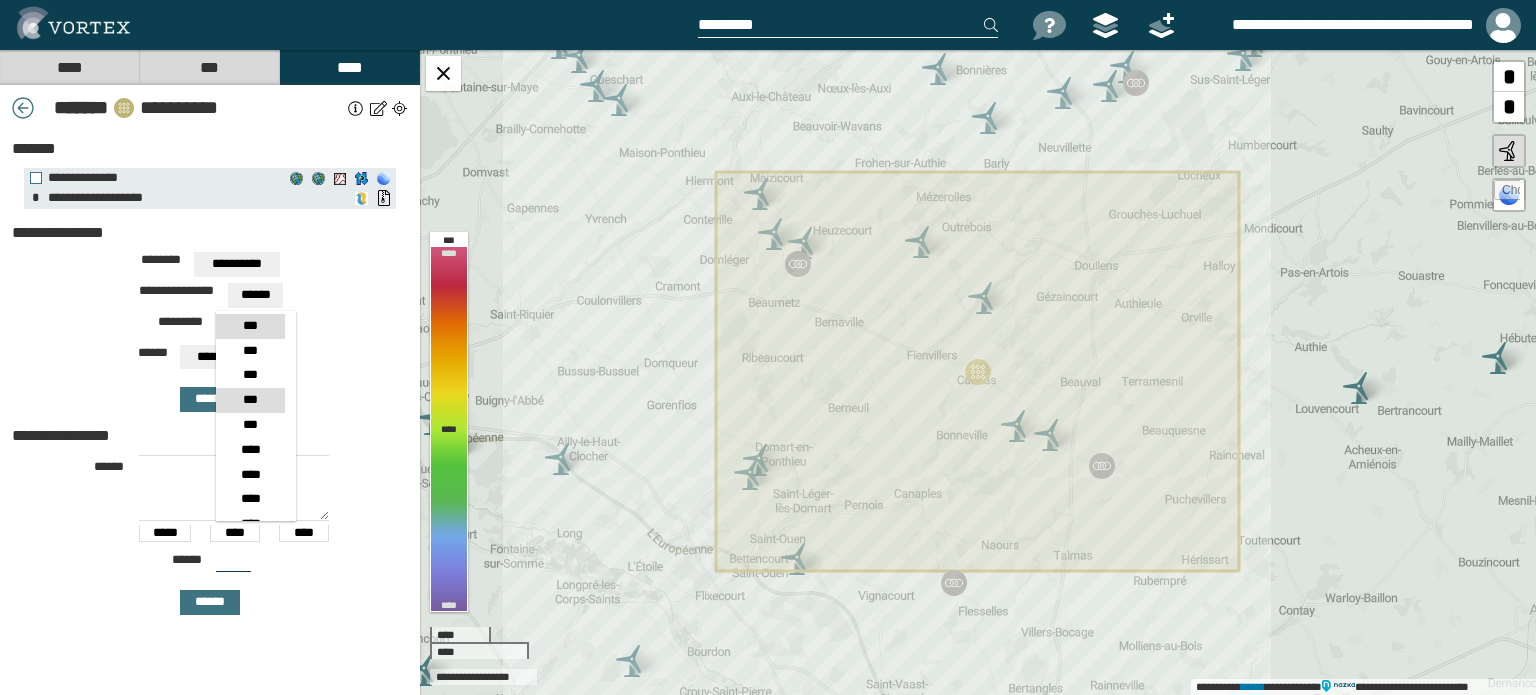 click on "***" at bounding box center (250, 400) 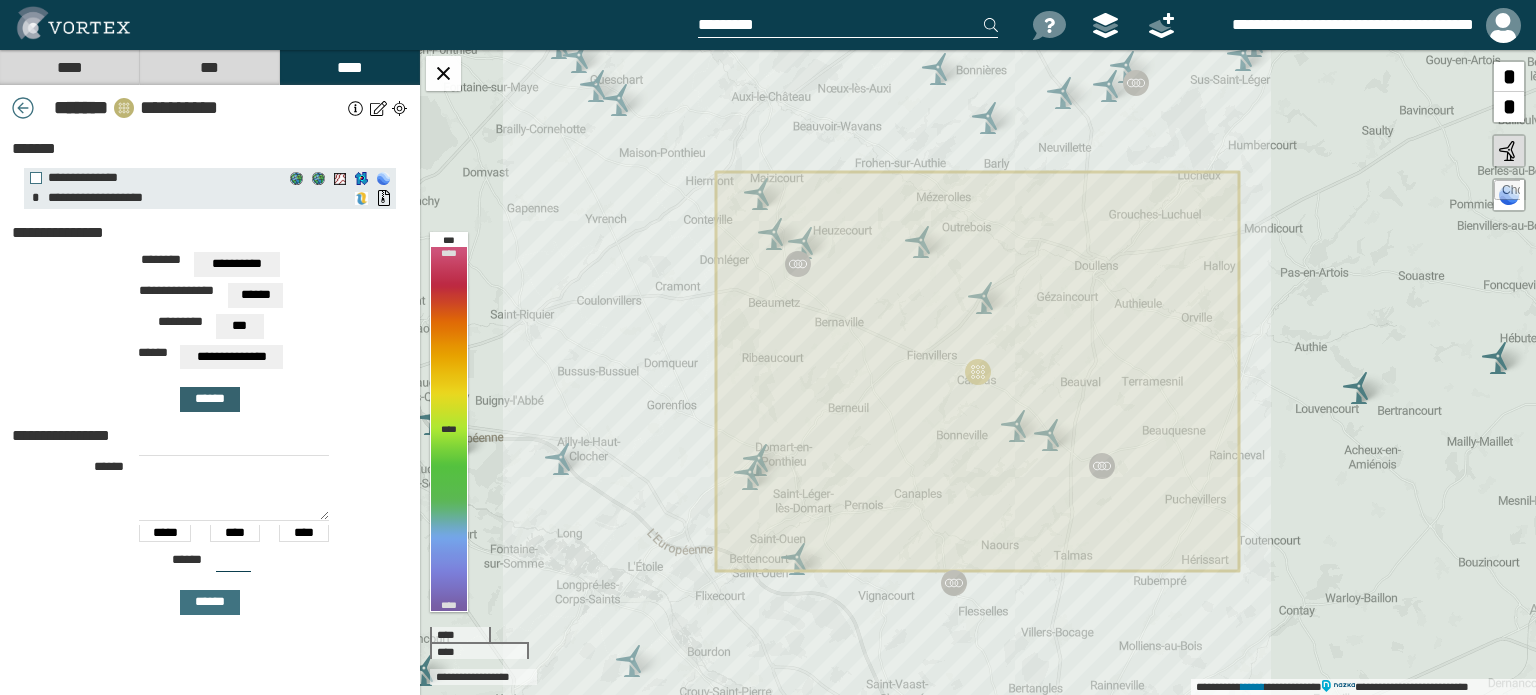 click on "******" at bounding box center [210, 399] 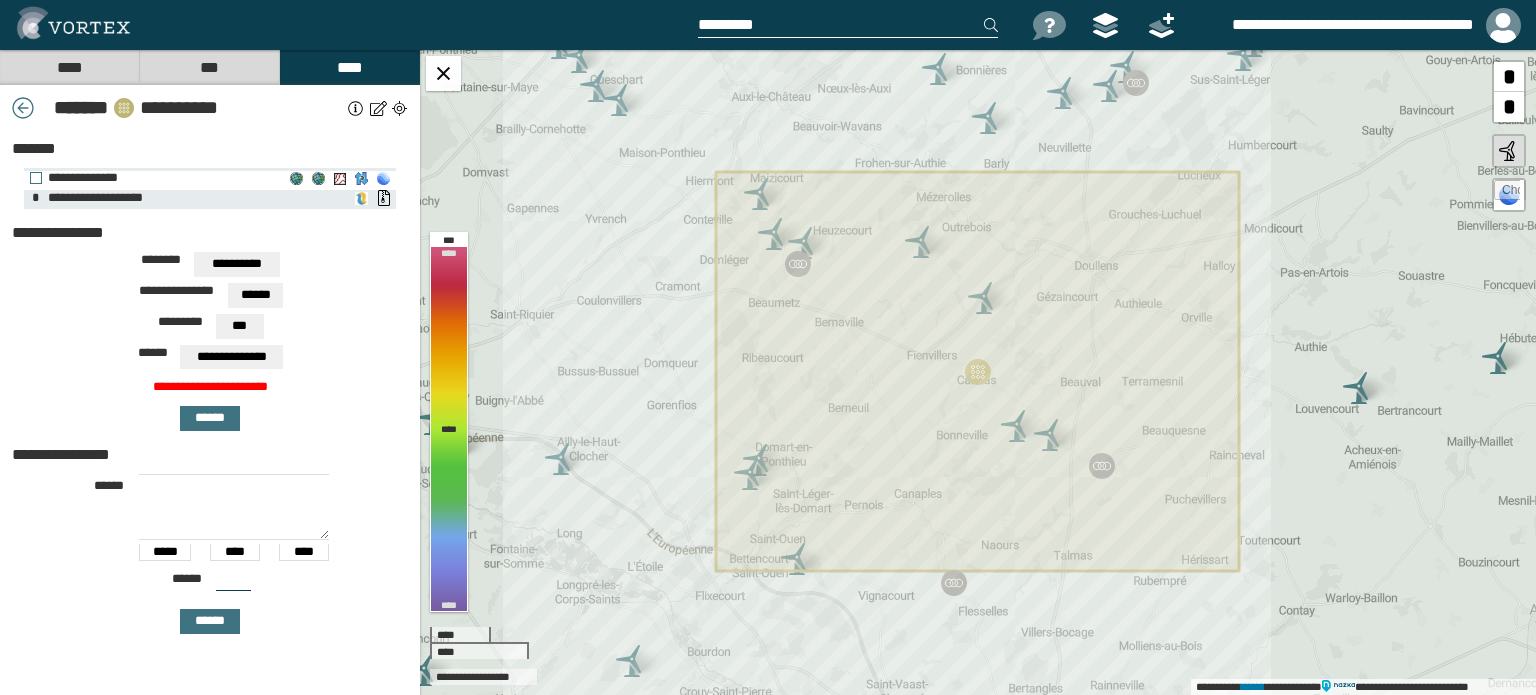 click on "**********" at bounding box center [361, 179] 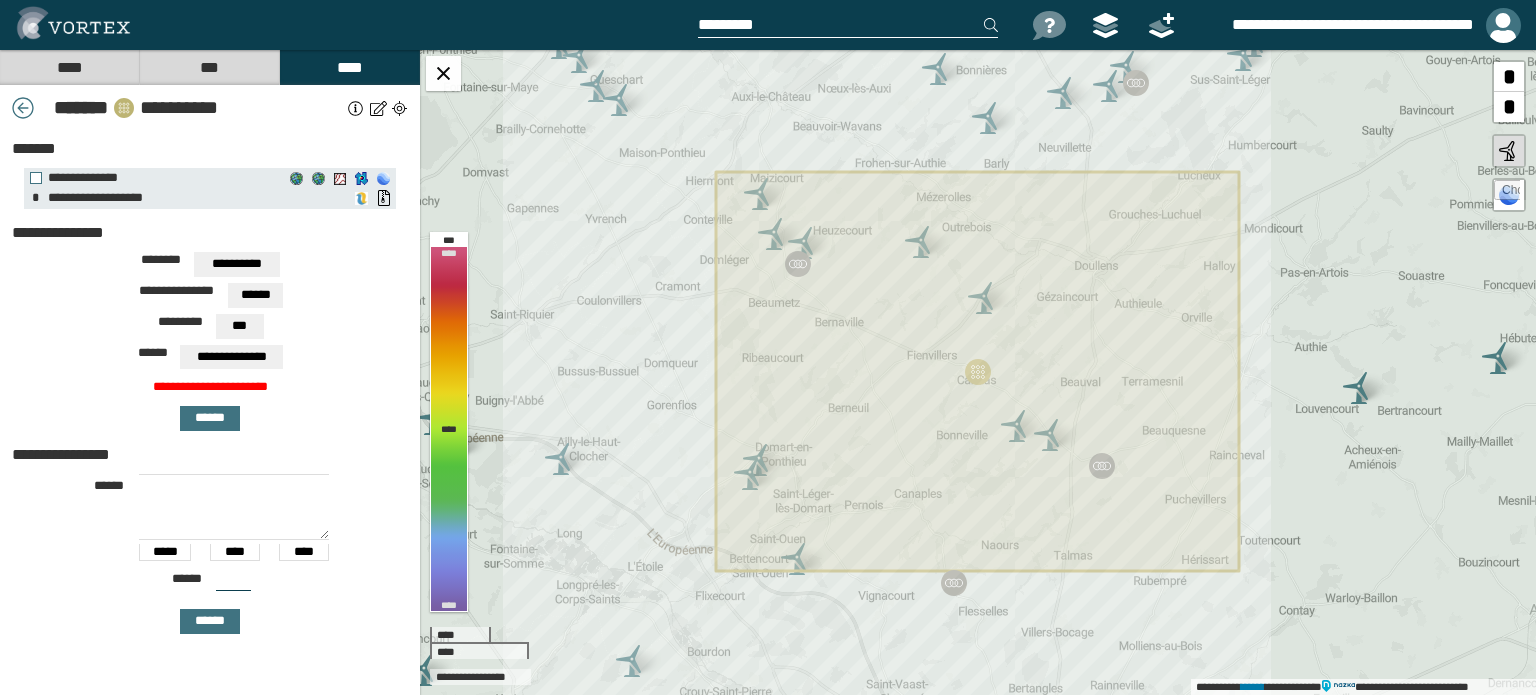 click at bounding box center [1503, 25] 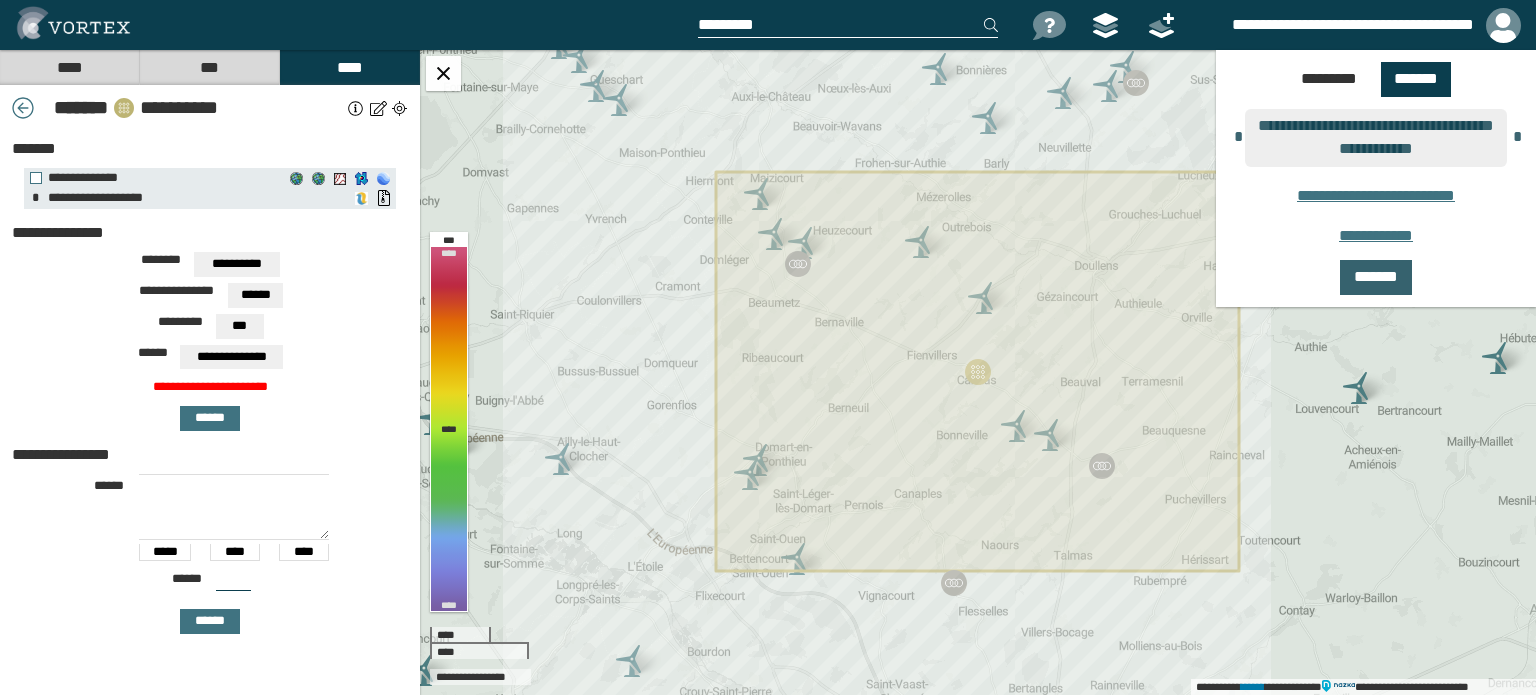 click on "*******" at bounding box center [1376, 277] 